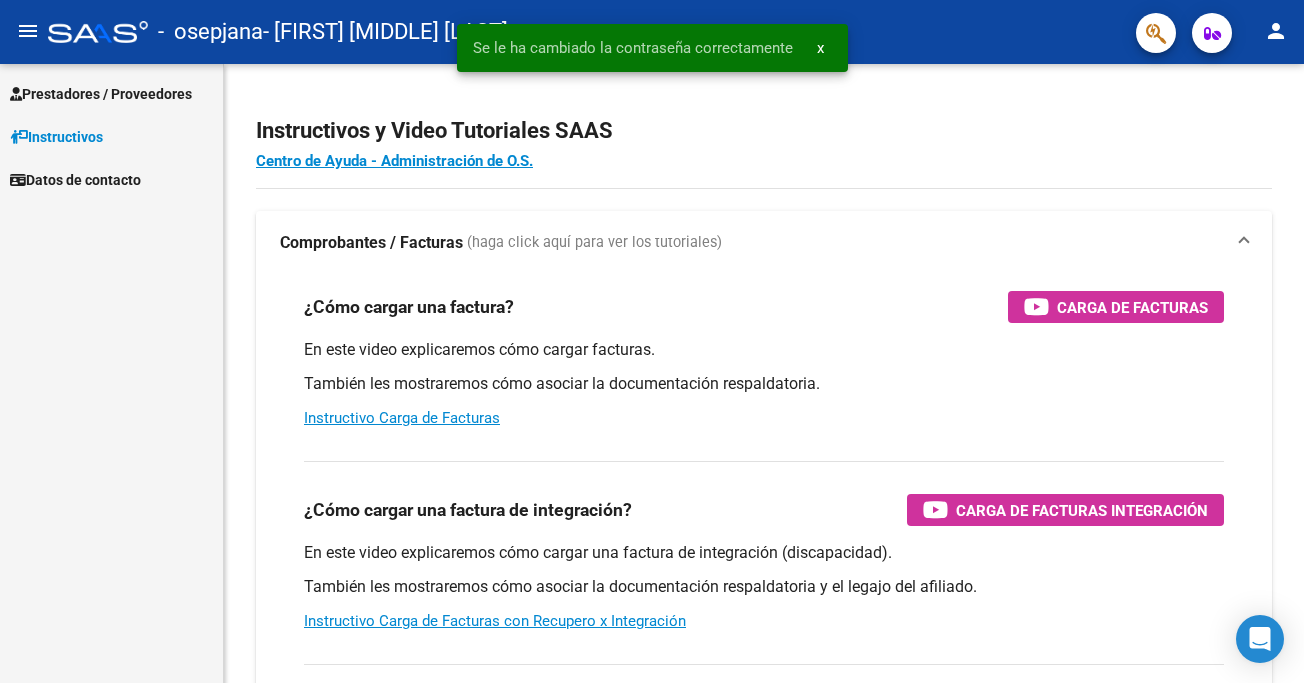 scroll, scrollTop: 0, scrollLeft: 0, axis: both 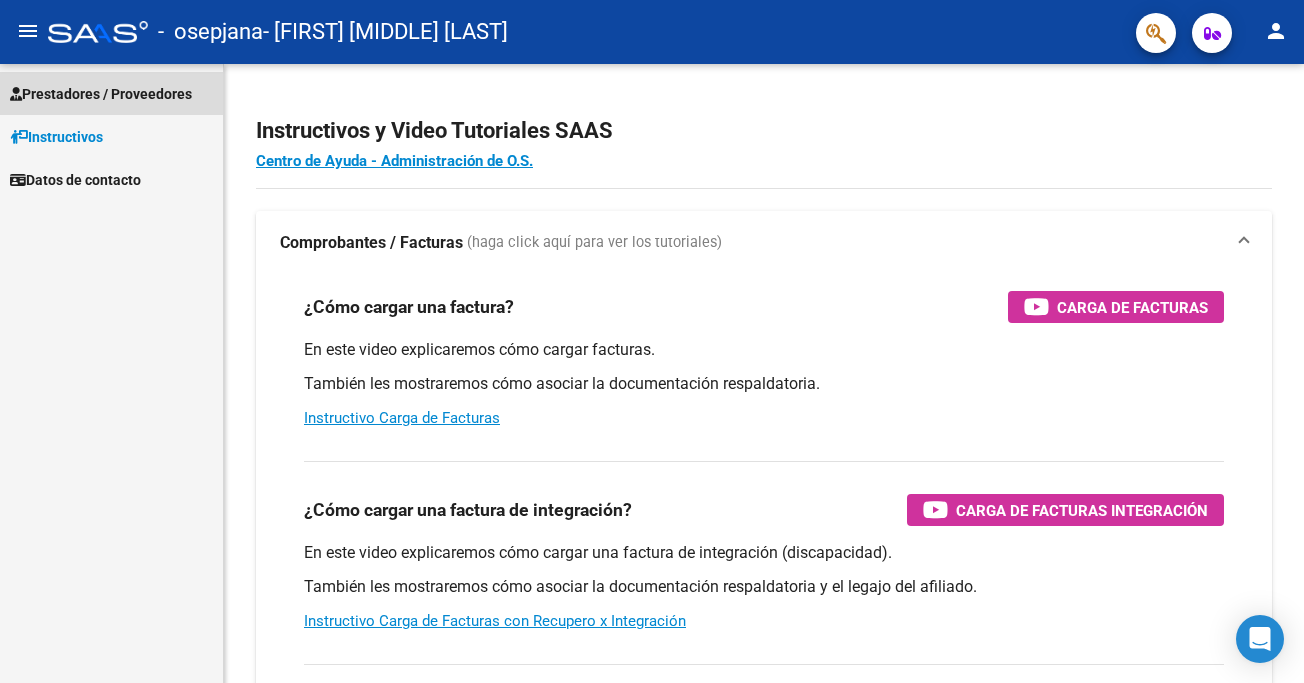 click on "Prestadores / Proveedores" at bounding box center (101, 94) 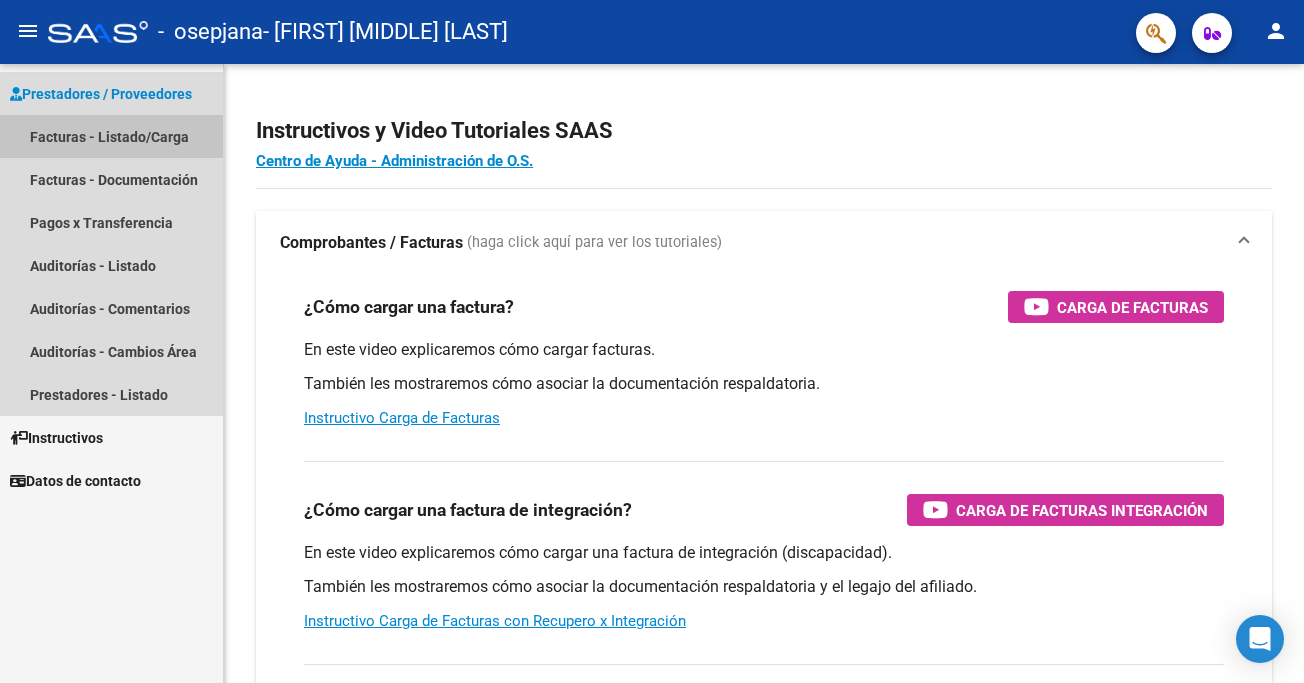 click on "Facturas - Listado/Carga" at bounding box center [111, 136] 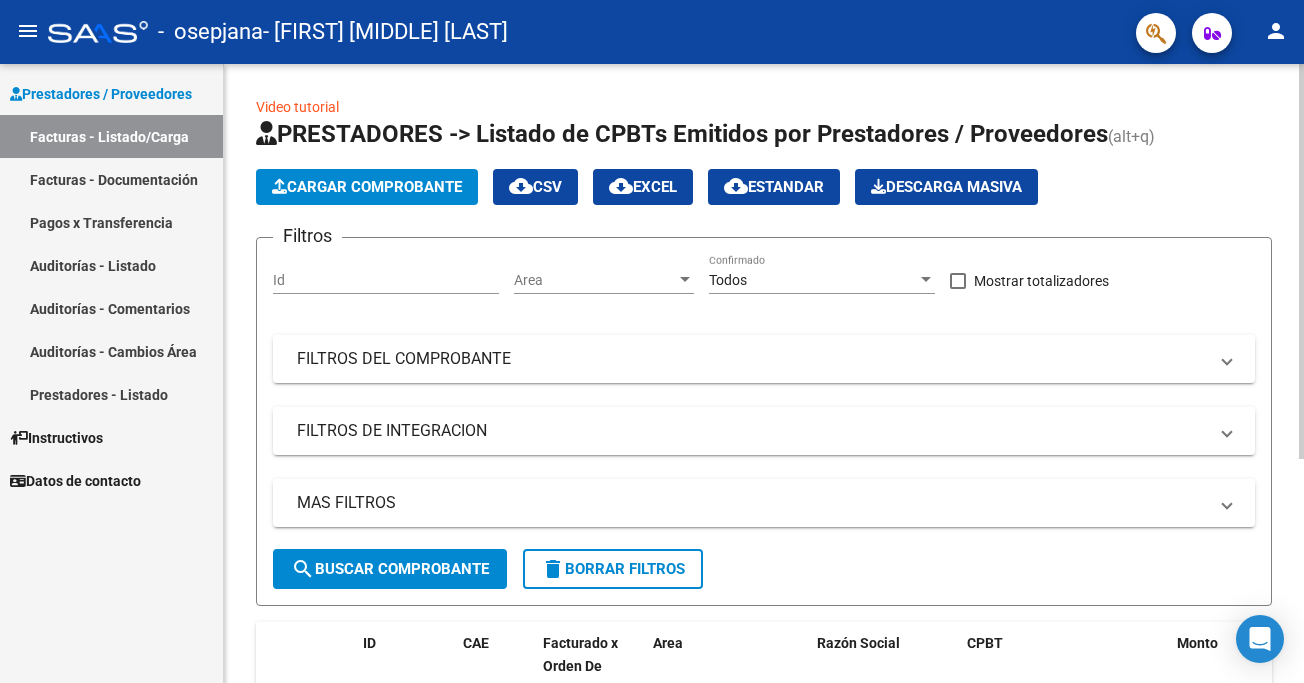 click on "Cargar Comprobante" 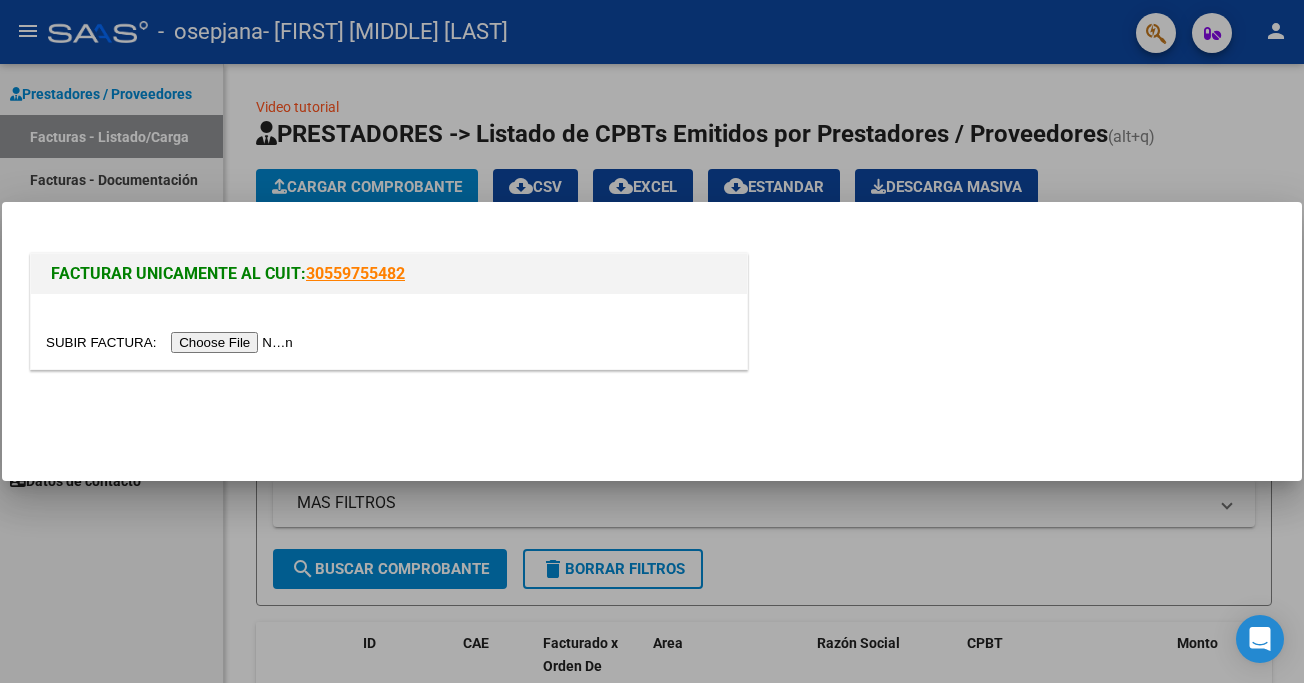 click at bounding box center [172, 342] 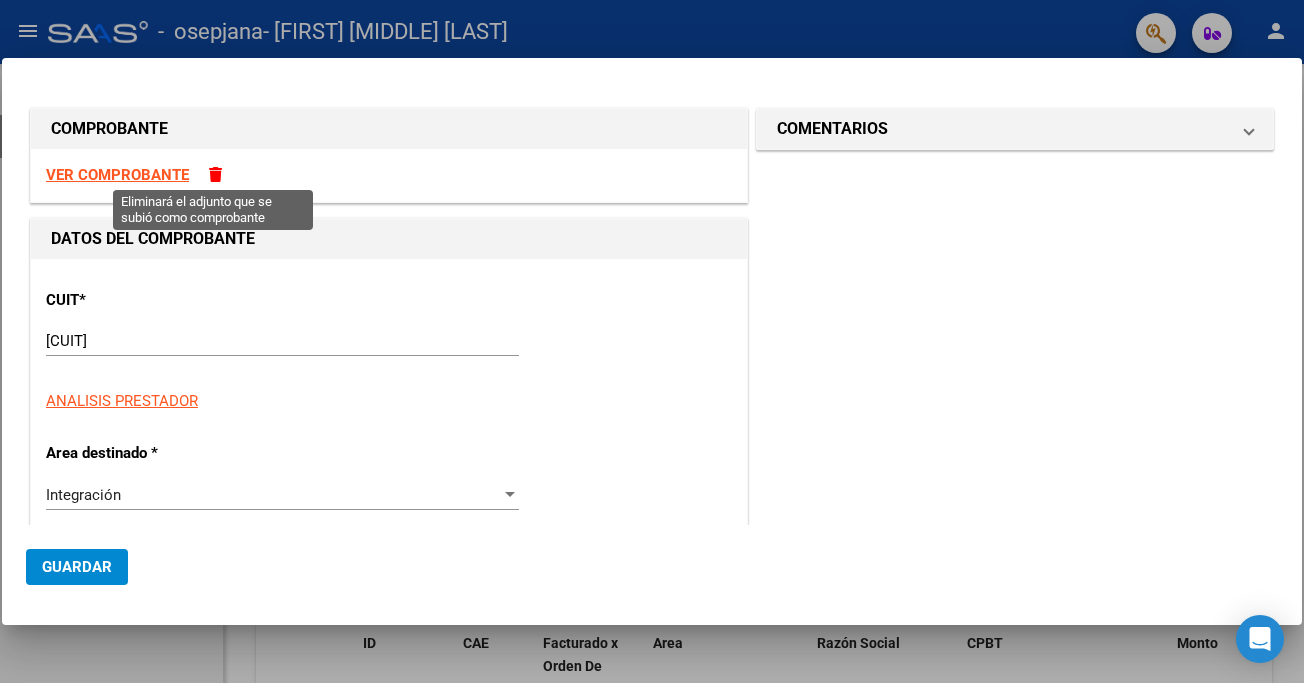 click at bounding box center [215, 174] 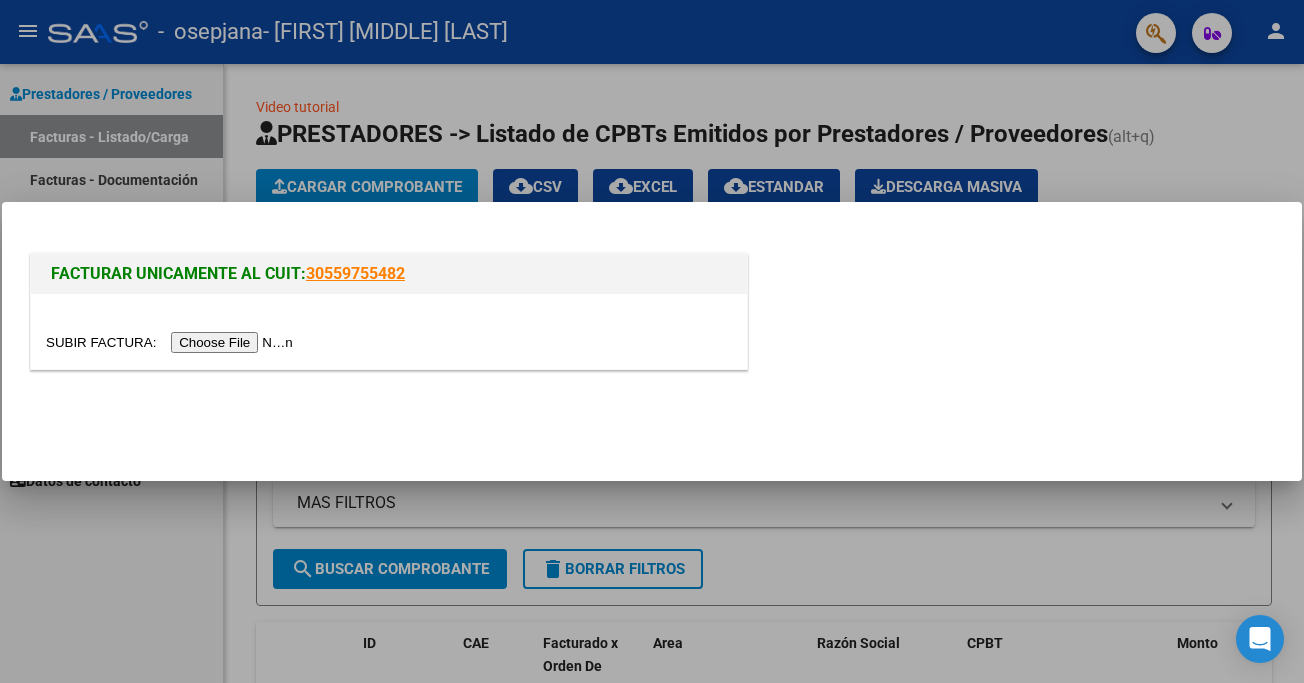 click at bounding box center [172, 342] 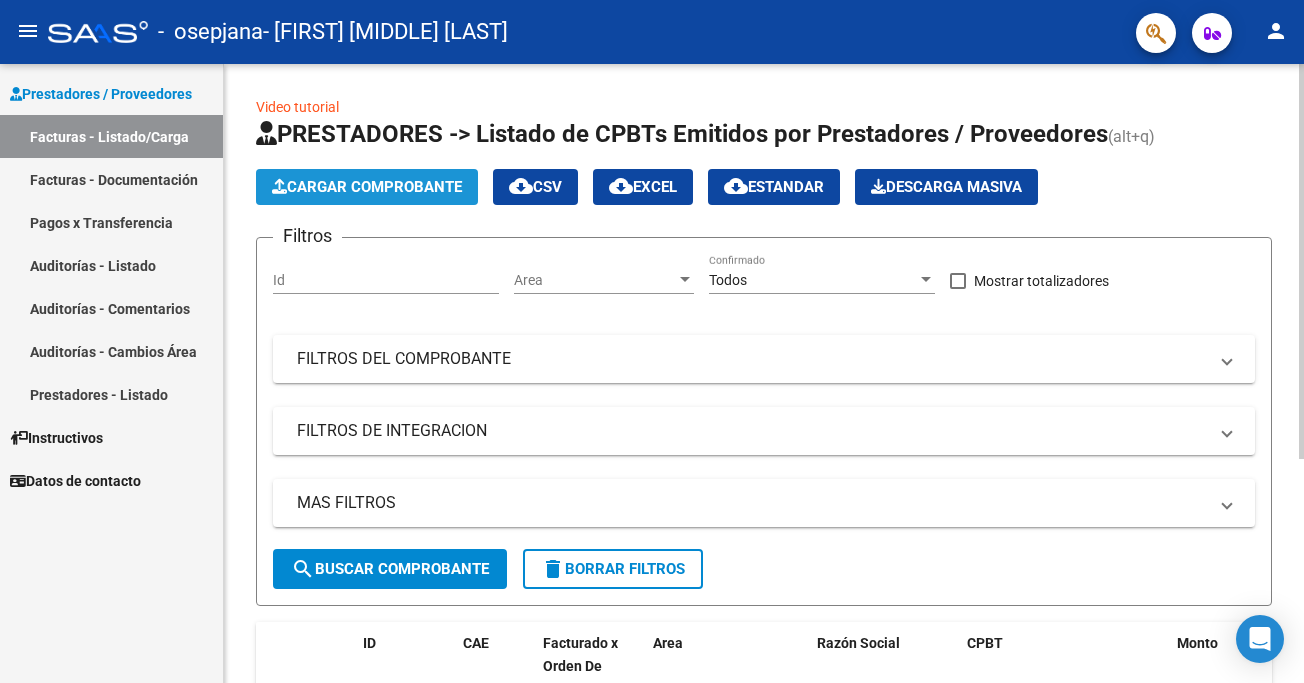 click on "Cargar Comprobante" 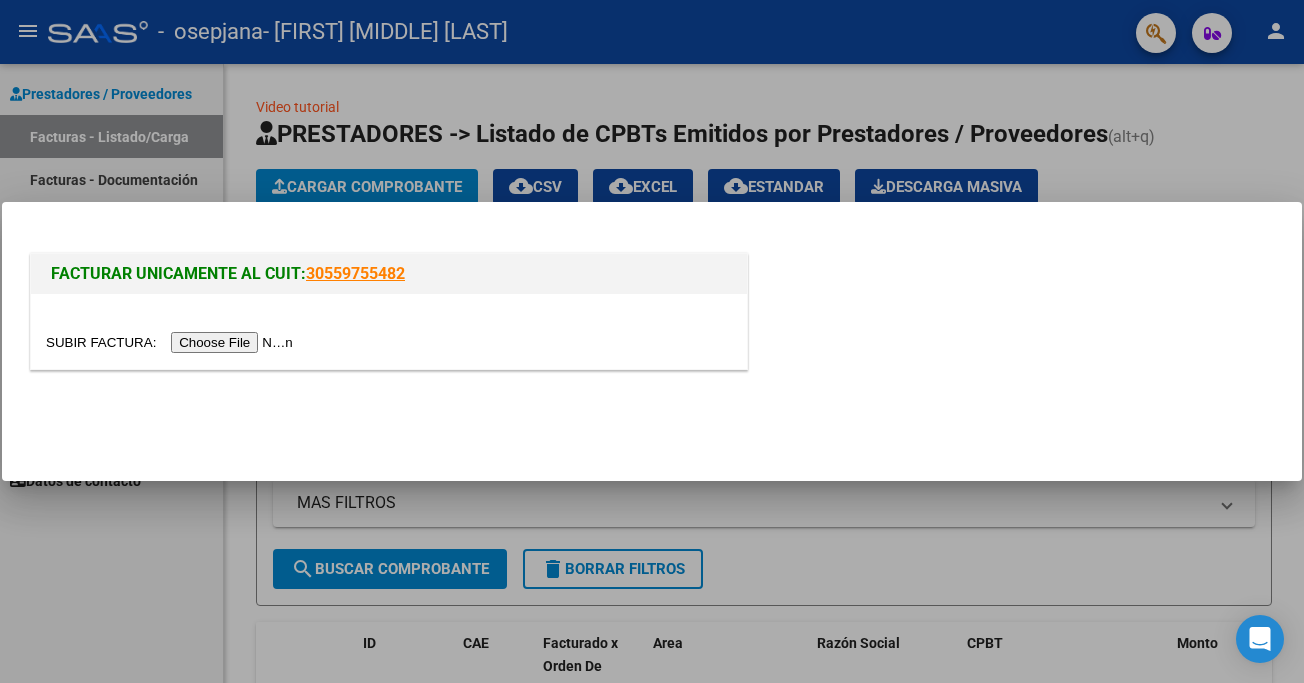 click at bounding box center (172, 342) 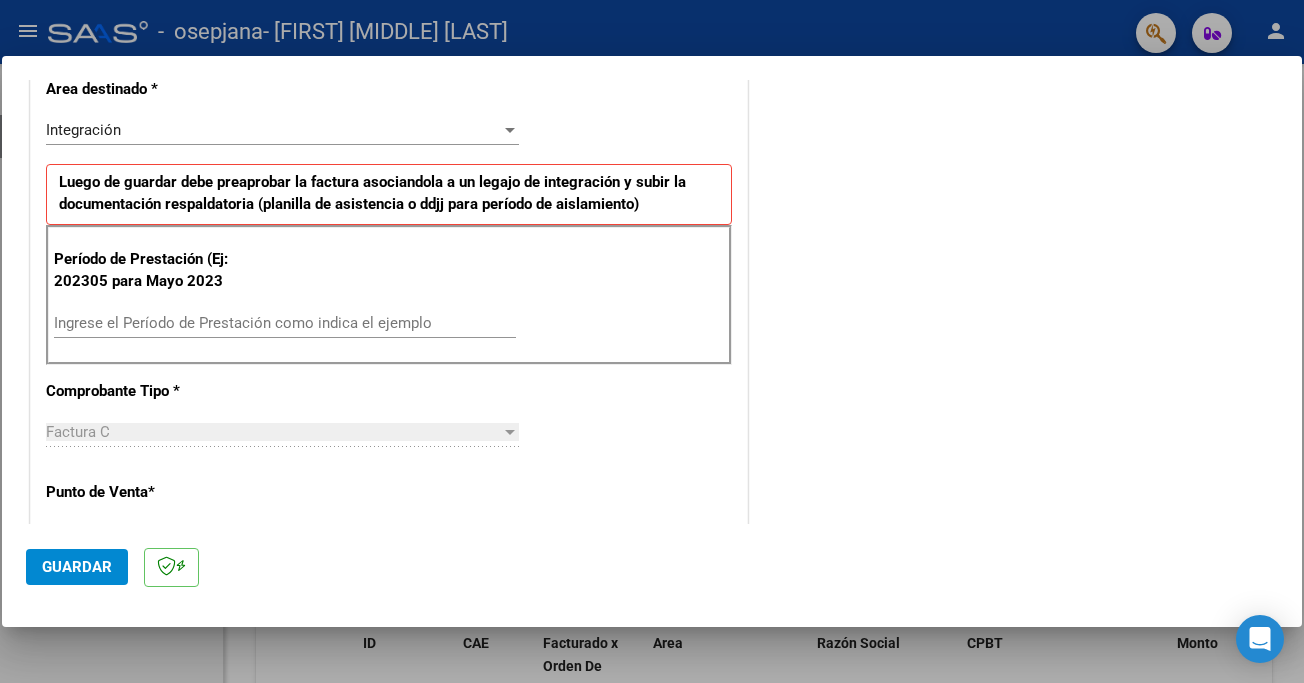 scroll, scrollTop: 445, scrollLeft: 0, axis: vertical 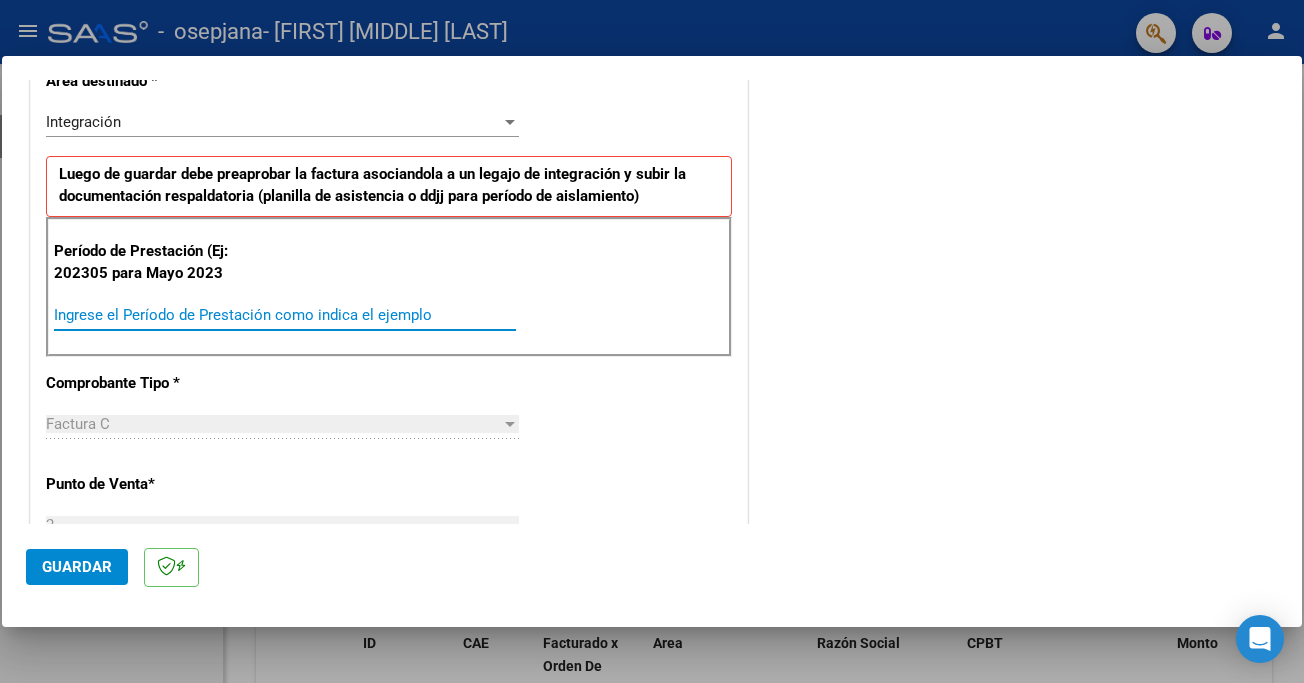 click on "Ingrese el Período de Prestación como indica el ejemplo" at bounding box center [285, 315] 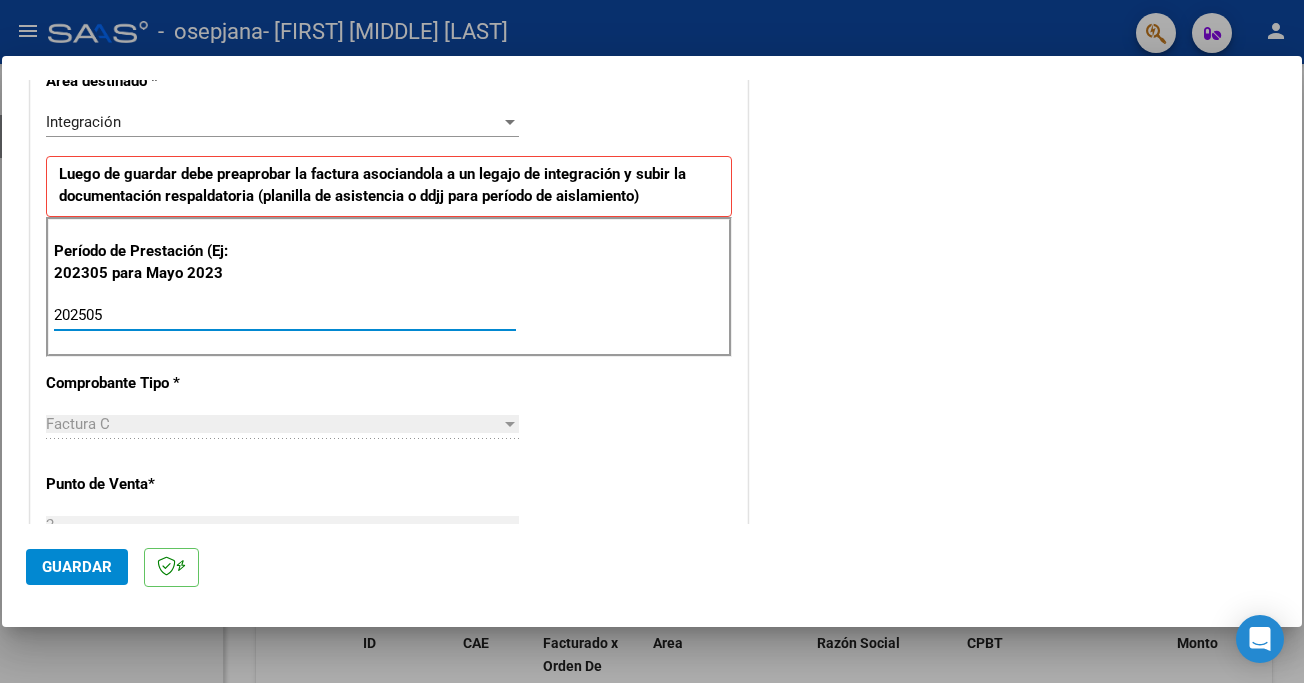 type on "202505" 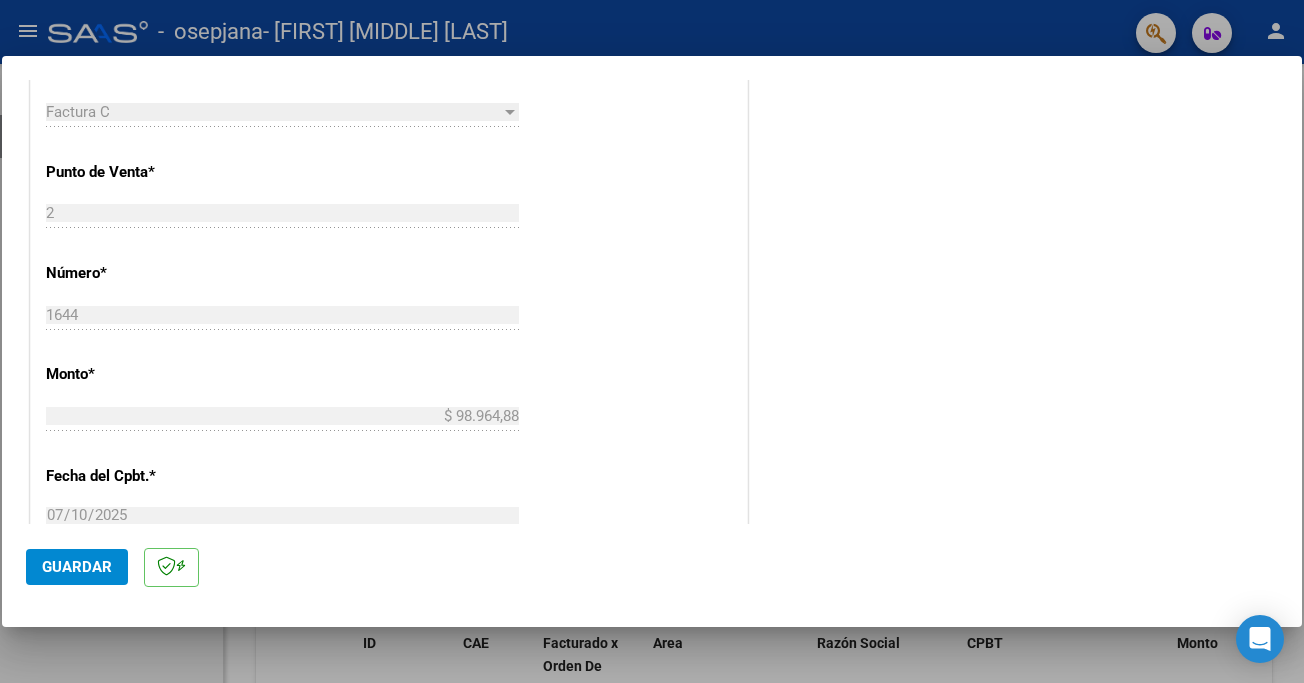 scroll, scrollTop: 769, scrollLeft: 0, axis: vertical 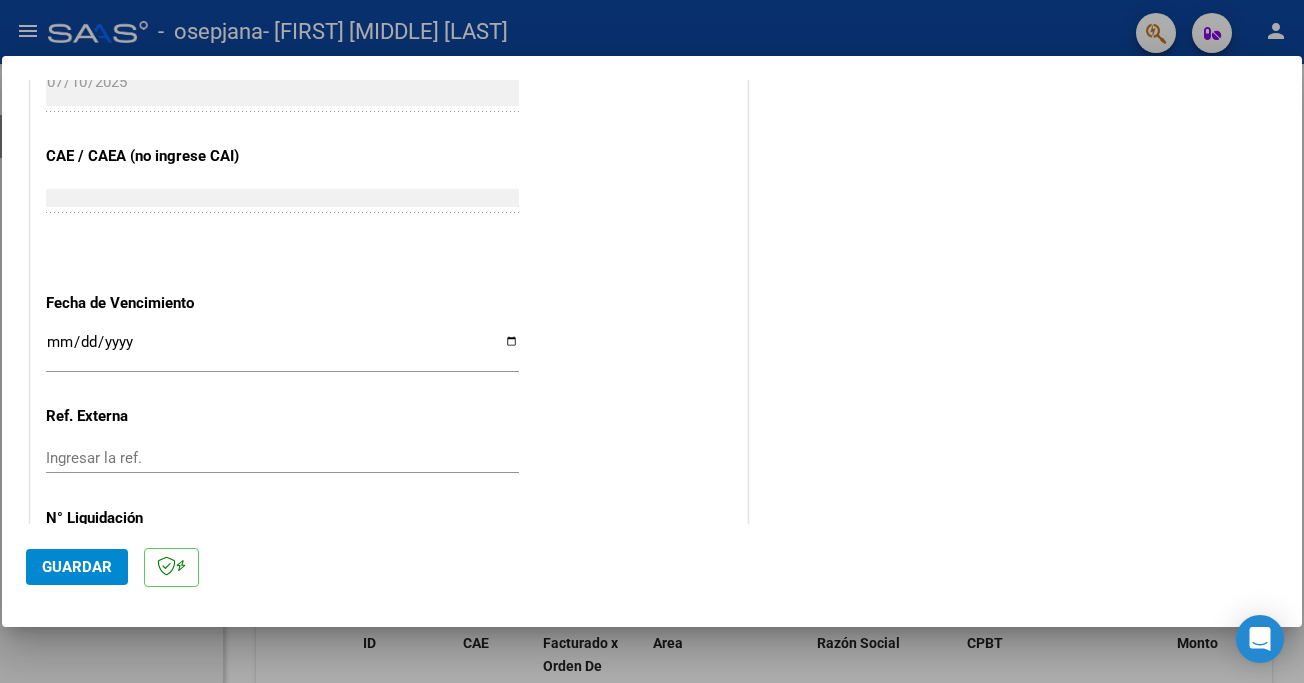 click on "Ingresar la fecha" at bounding box center (282, 350) 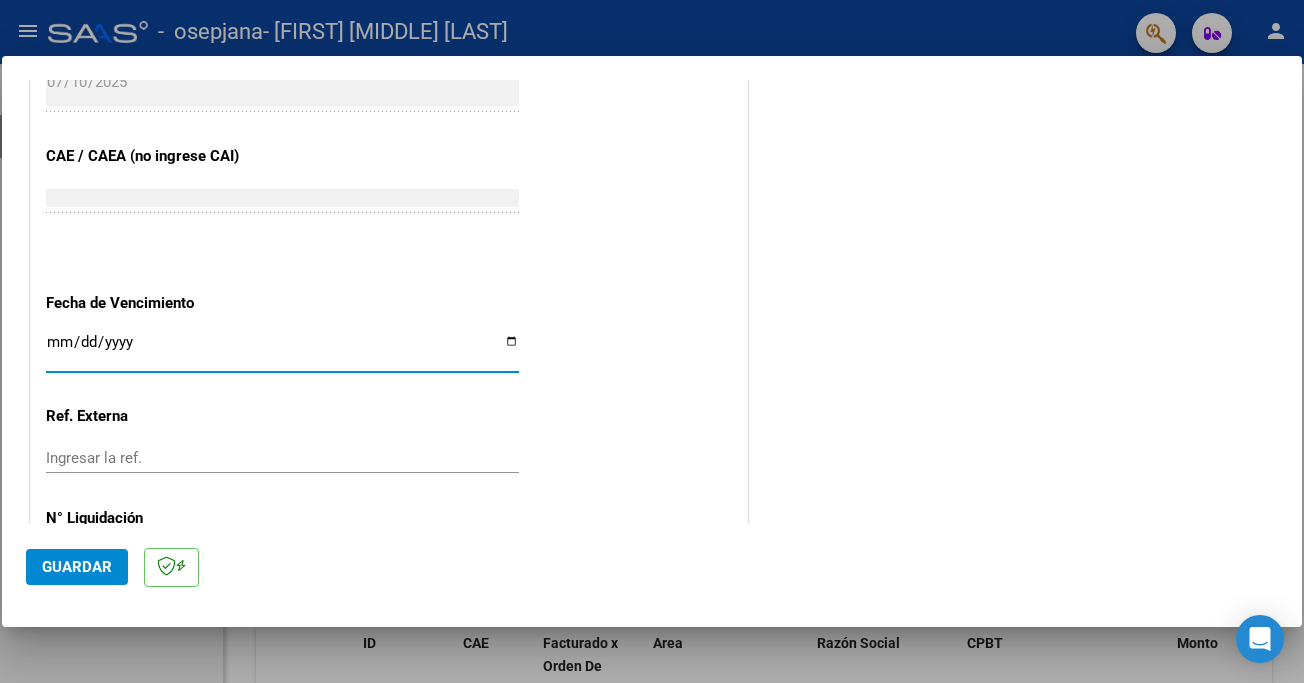 type on "[YEAR]-[MONTH]-[DAY]" 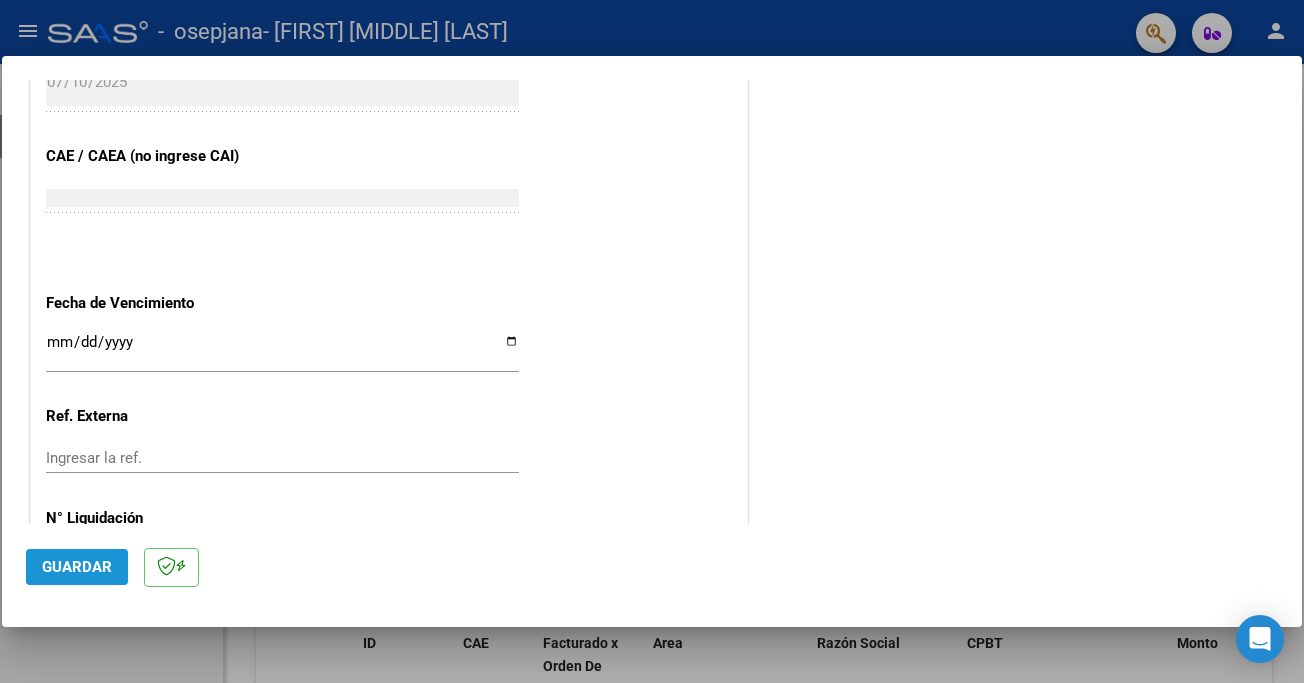 click on "Guardar" 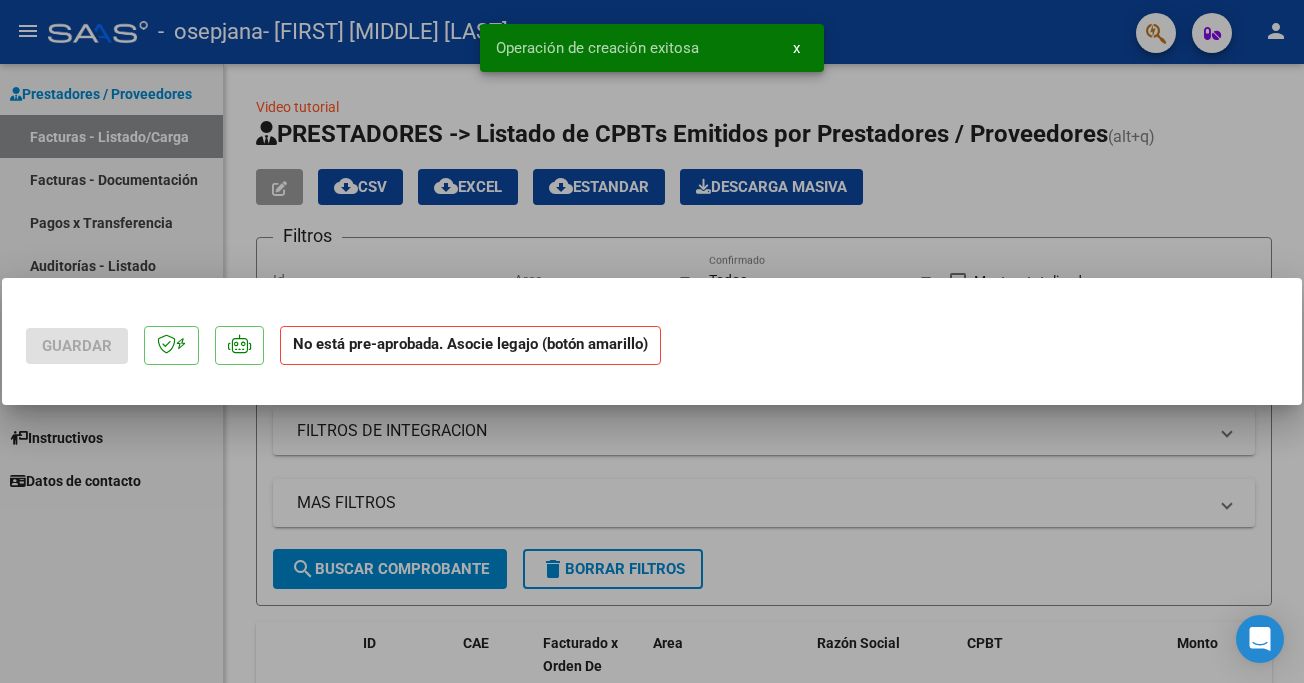 scroll, scrollTop: 0, scrollLeft: 0, axis: both 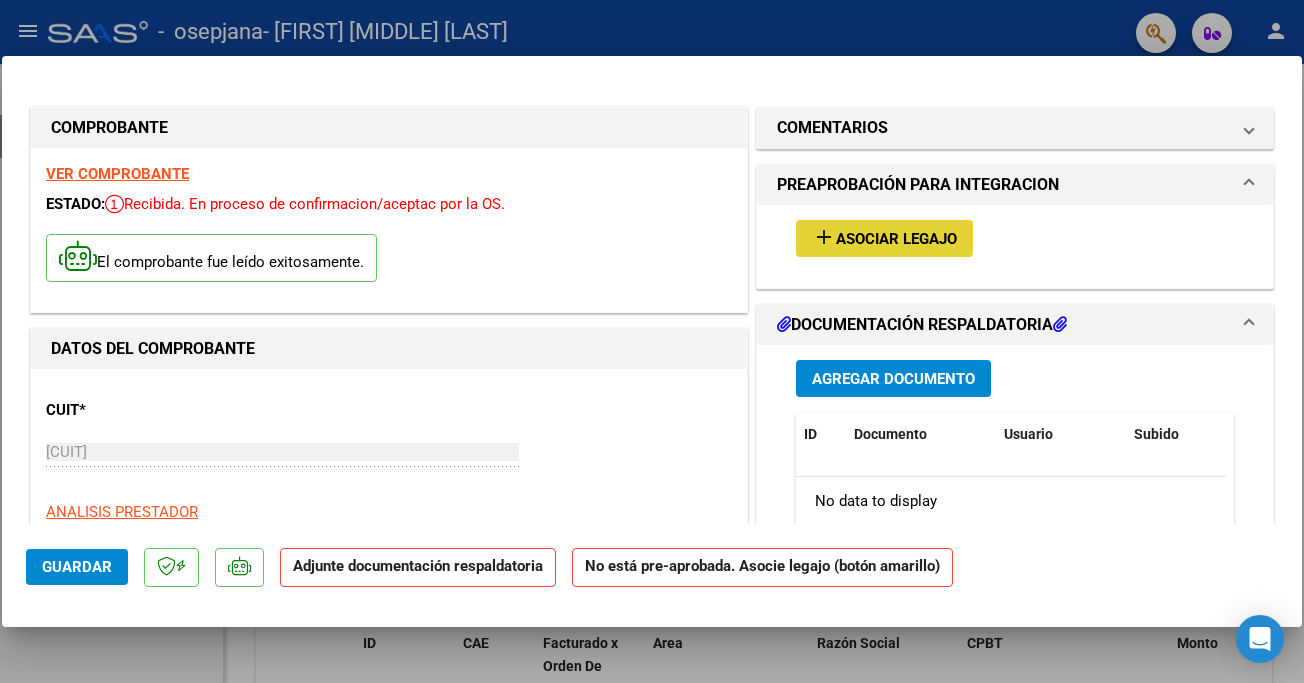 click on "Asociar Legajo" at bounding box center (896, 239) 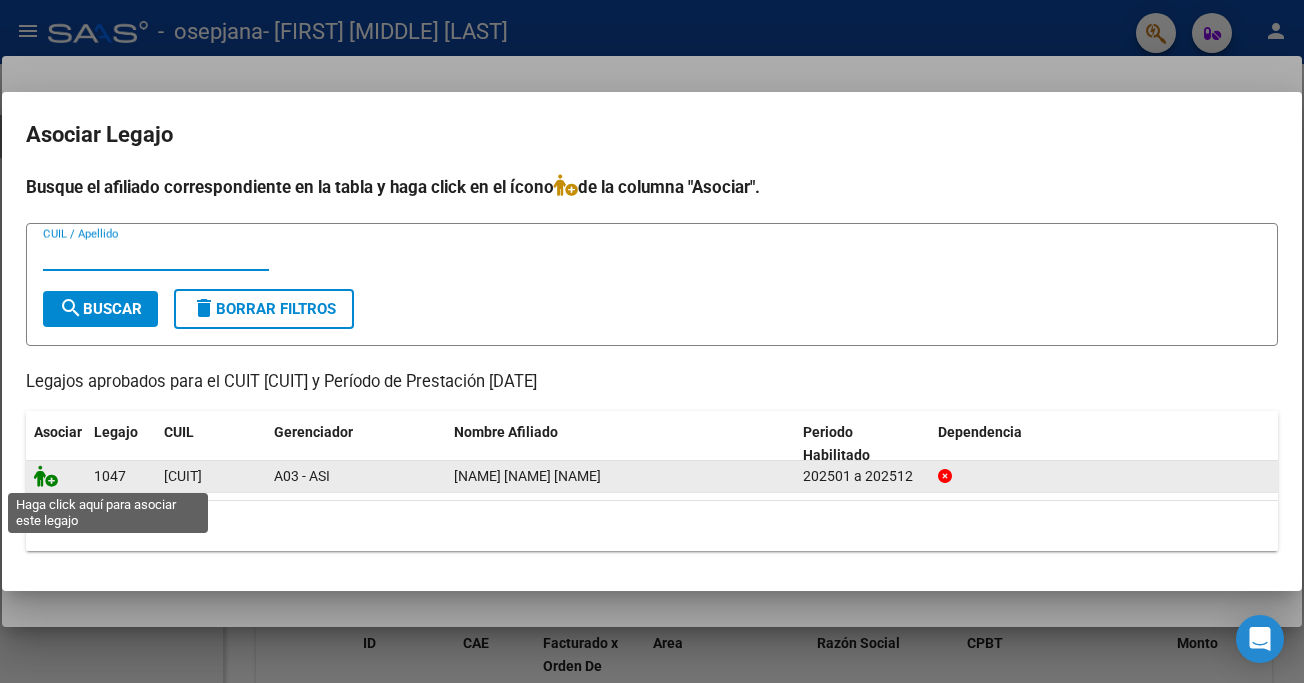 click 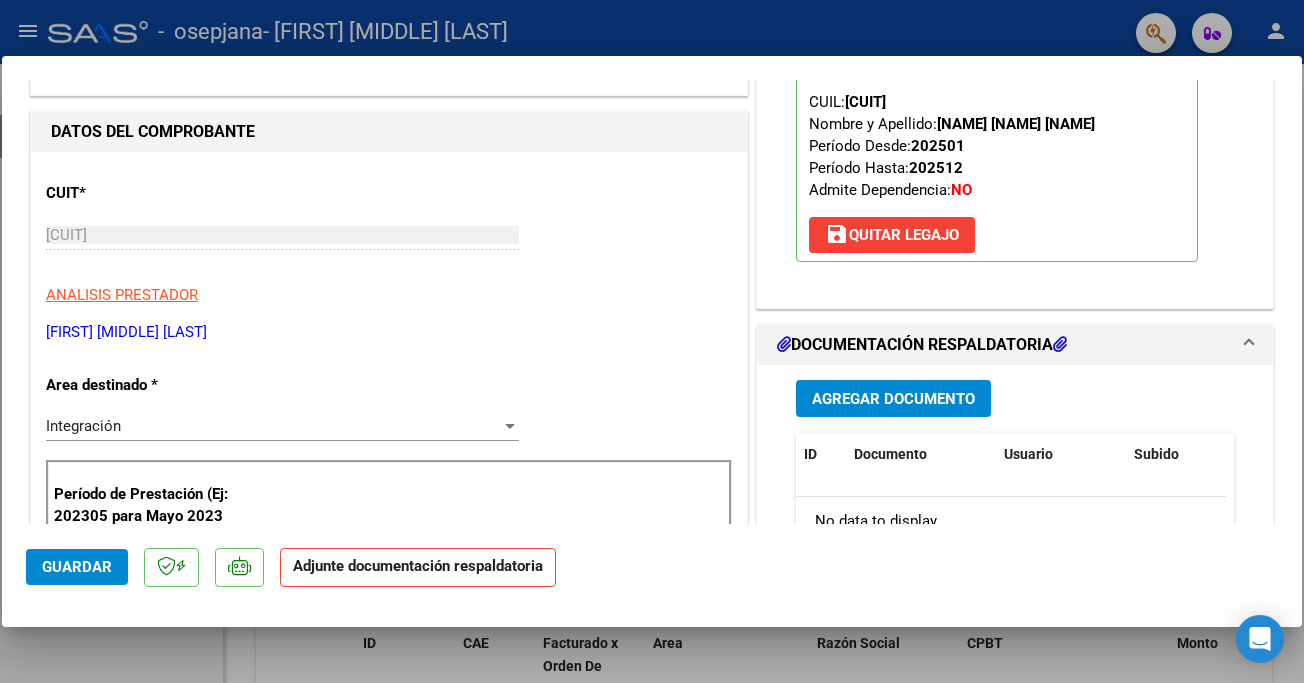scroll, scrollTop: 334, scrollLeft: 0, axis: vertical 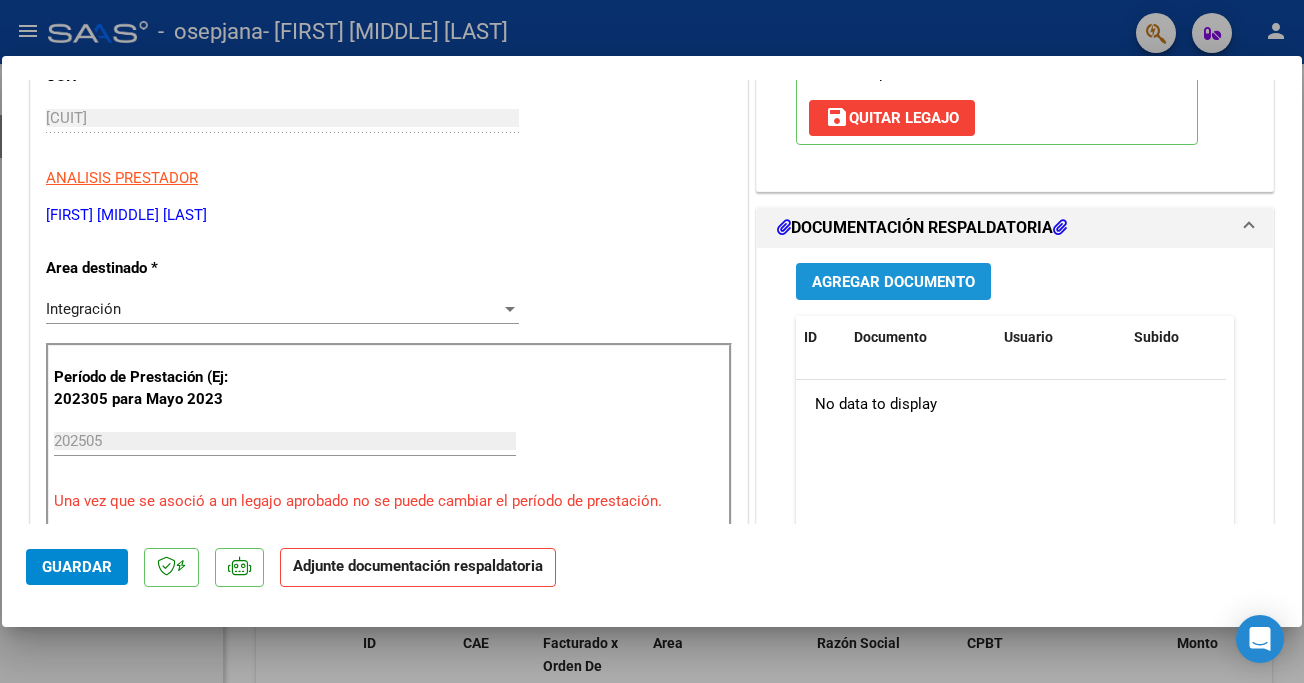 click on "Agregar Documento" at bounding box center [893, 282] 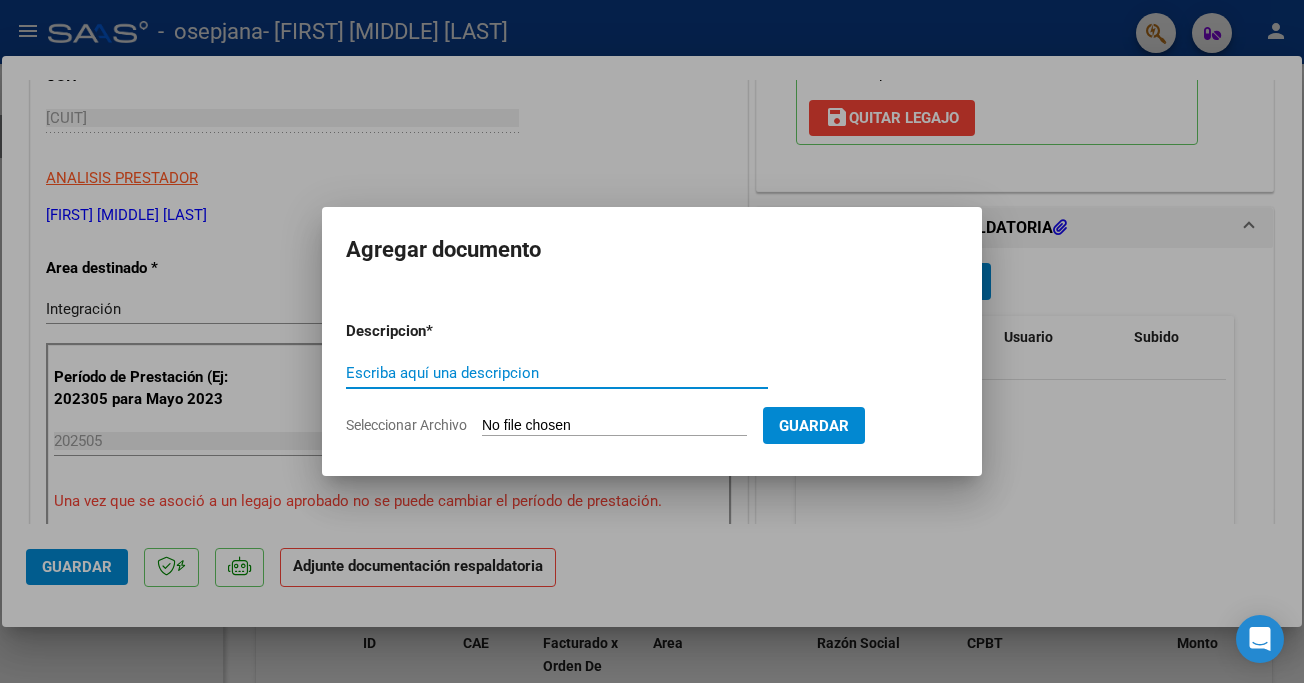 click on "Escriba aquí una descripcion" at bounding box center [557, 373] 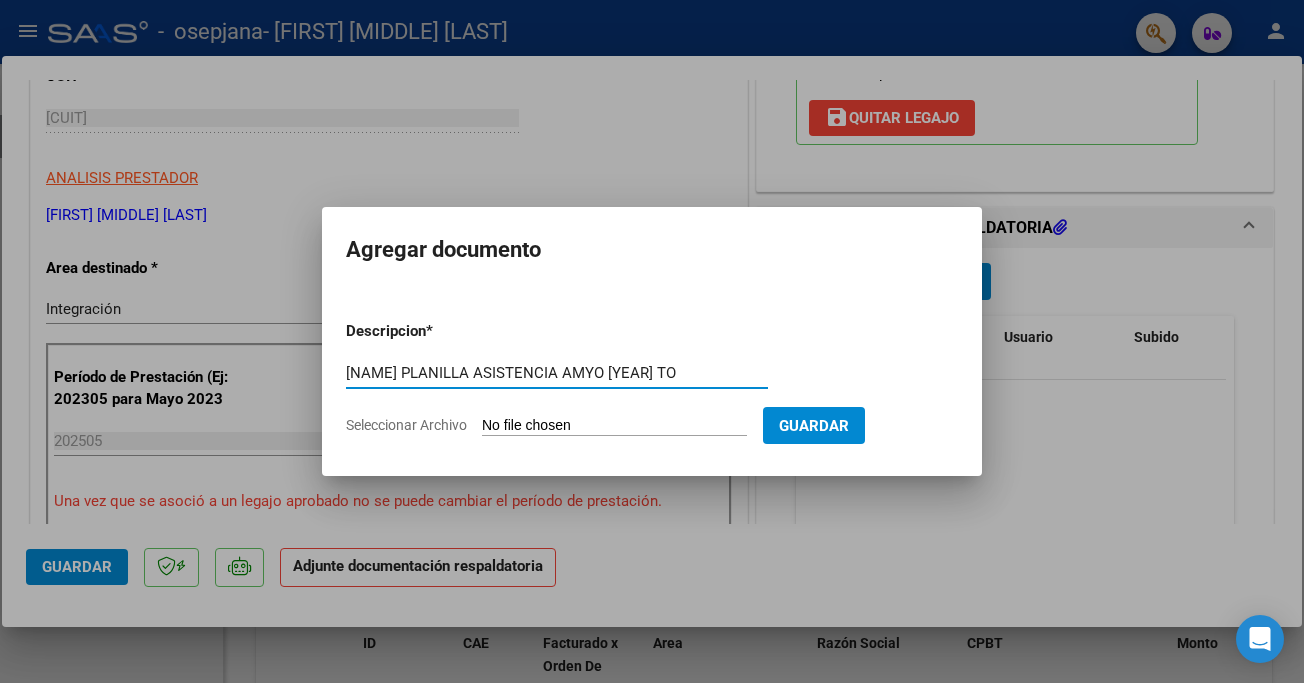 click on "[NAME] PLANILLA ASISTENCIA AMYO [YEAR] TO" at bounding box center (557, 373) 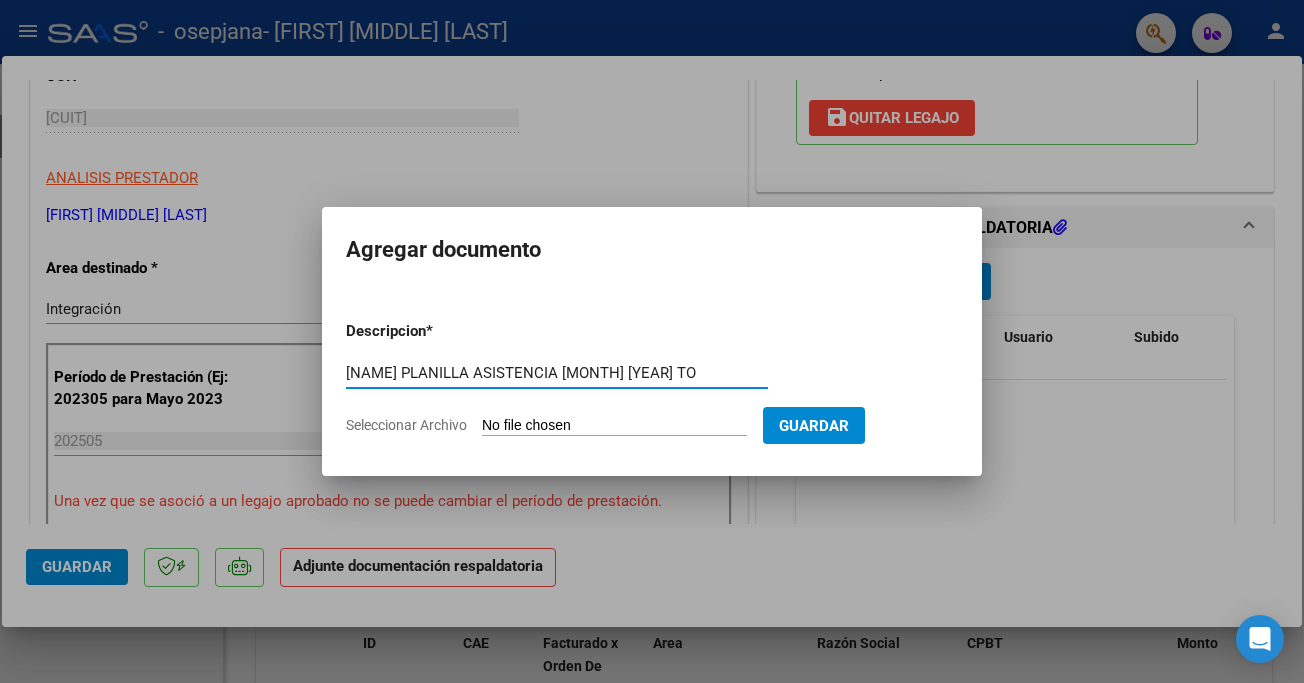 type on "[NAME] PLANILLA ASISTENCIA [MONTH] [YEAR] TO" 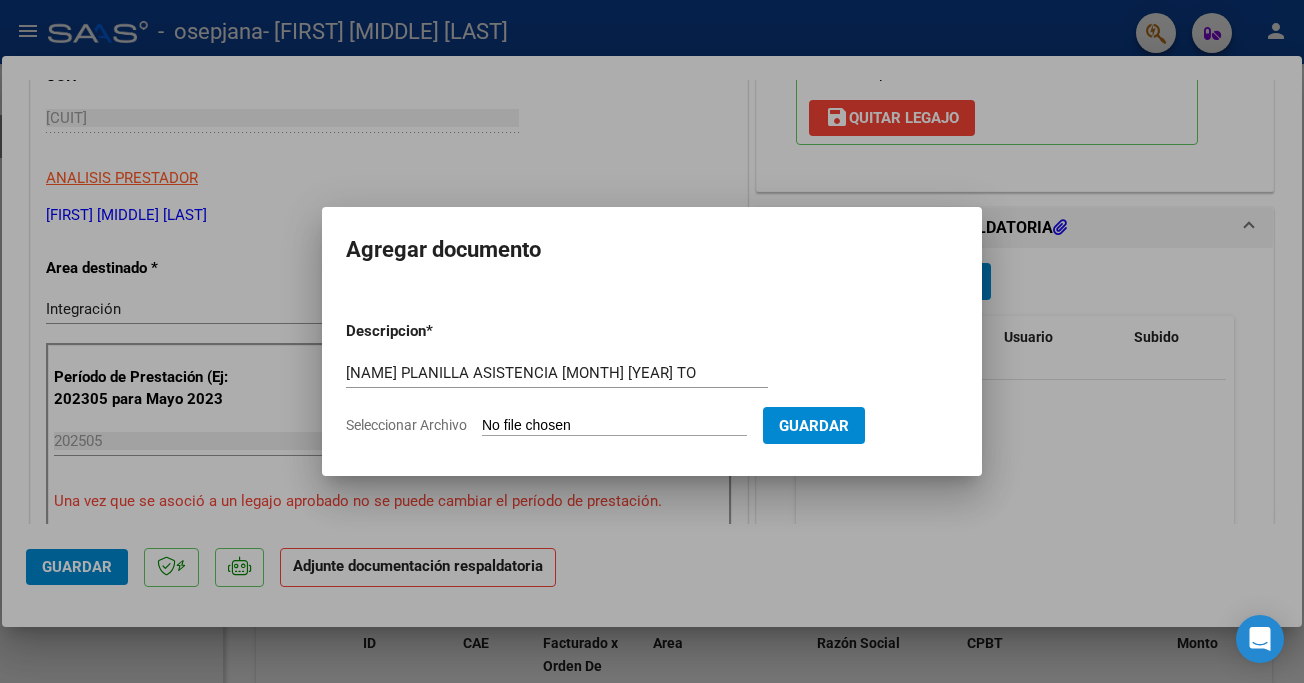 click on "Seleccionar Archivo" at bounding box center (614, 426) 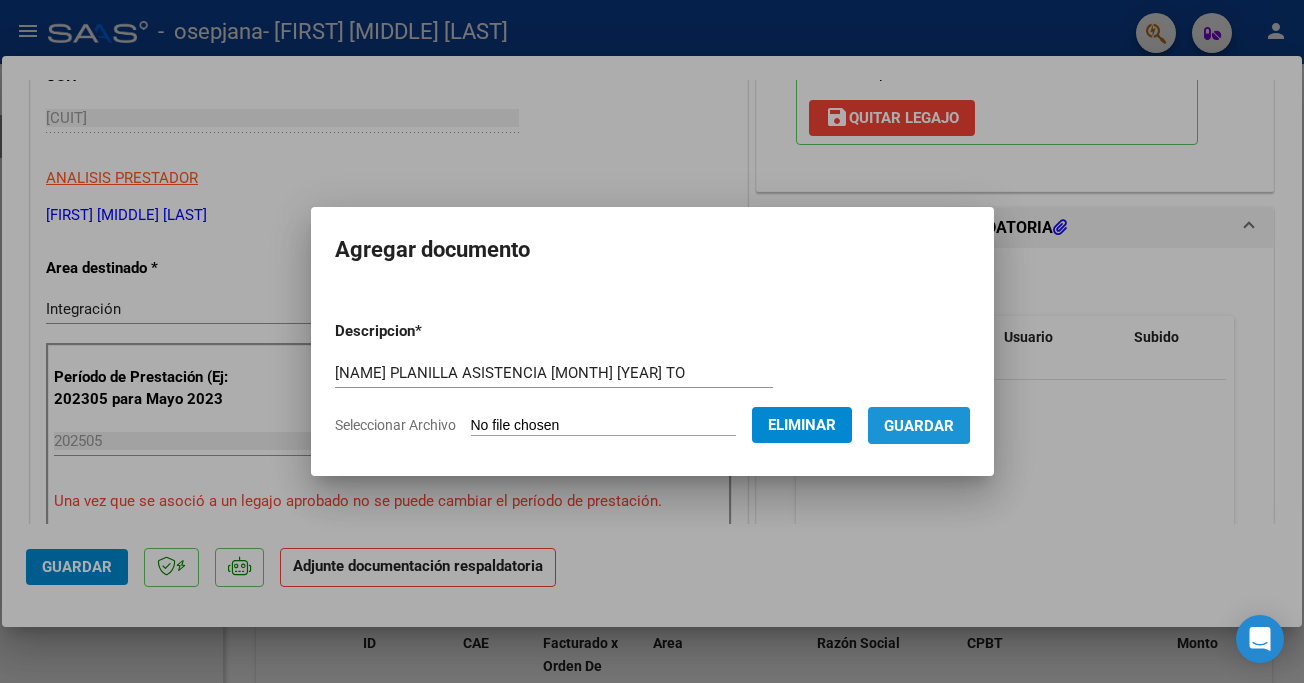 click on "Guardar" at bounding box center (919, 426) 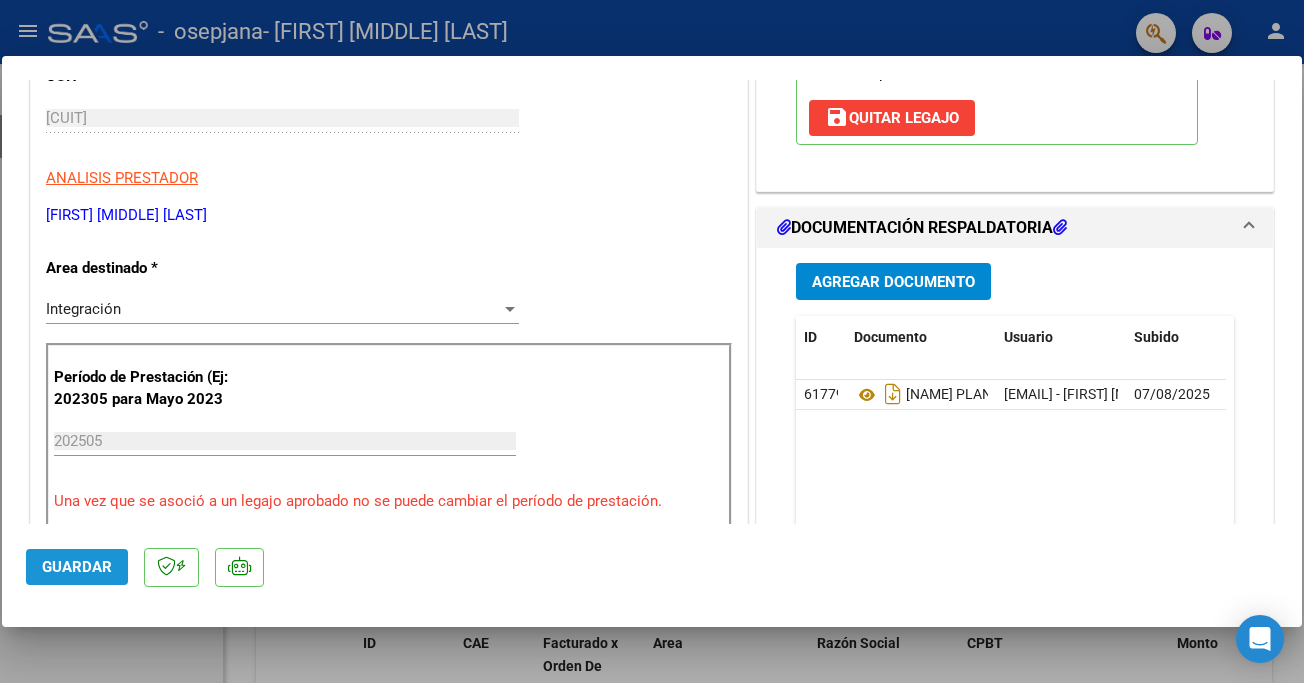 click on "Guardar" 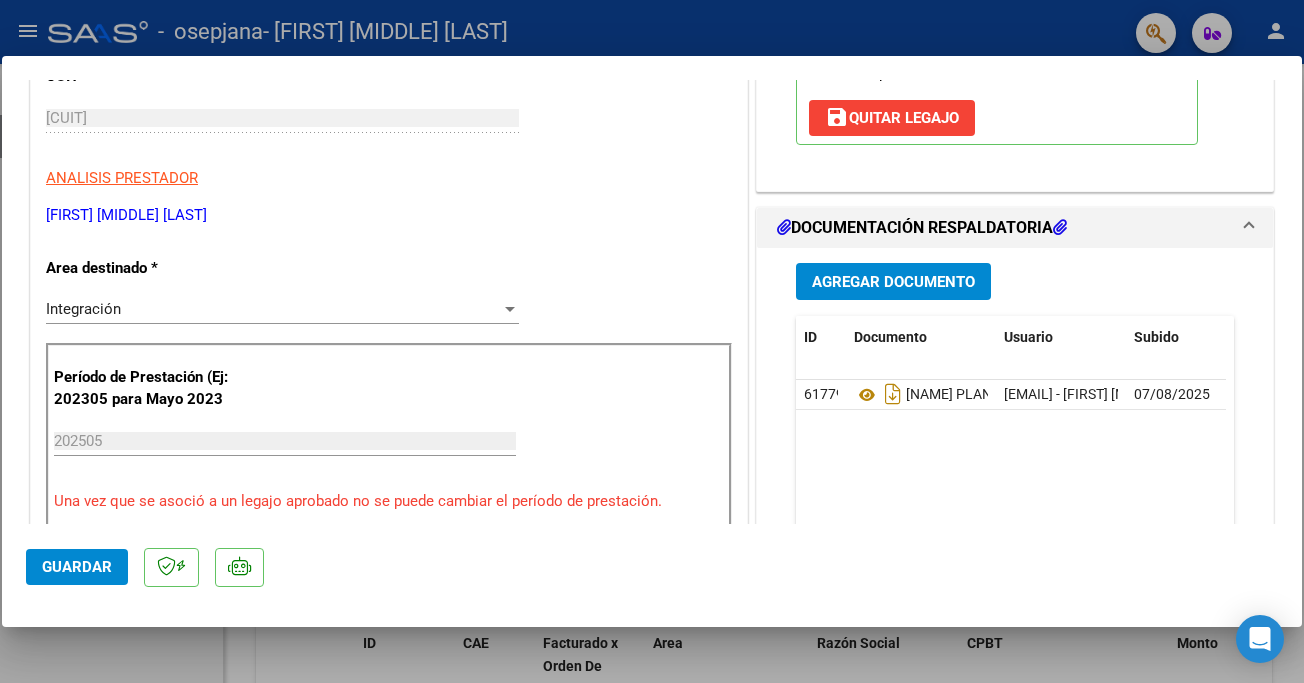 scroll, scrollTop: 46, scrollLeft: 0, axis: vertical 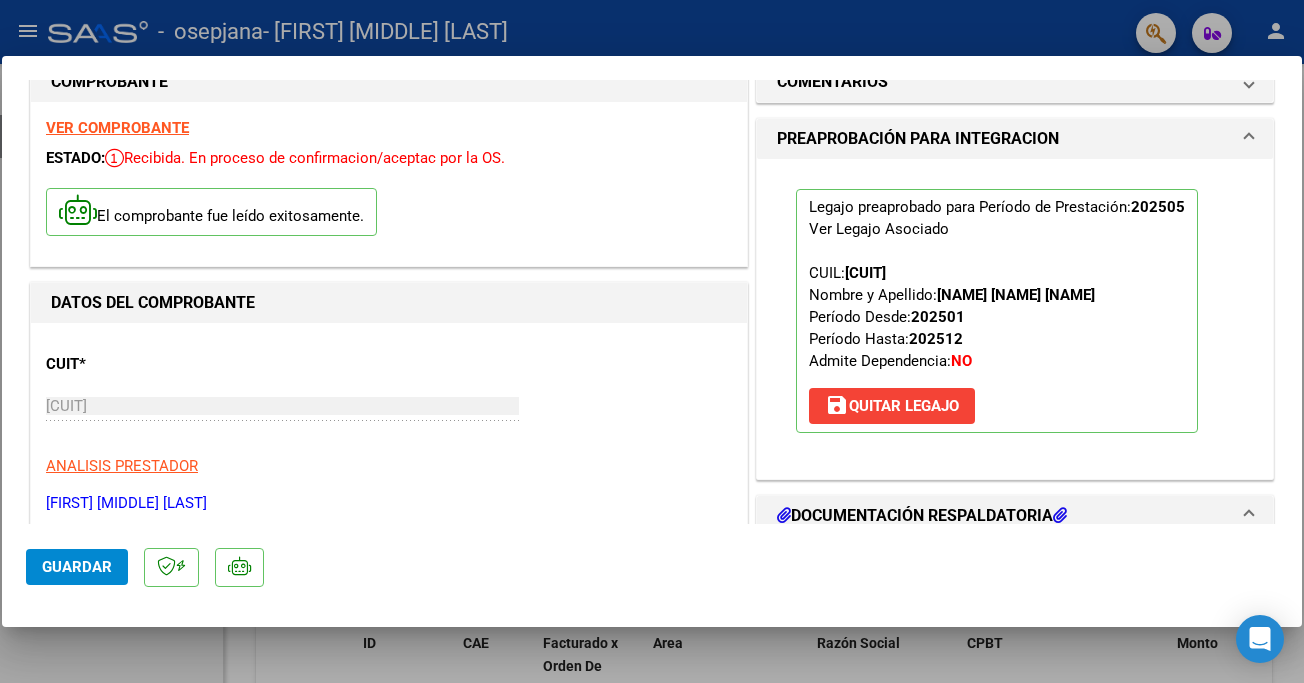 click at bounding box center (652, 341) 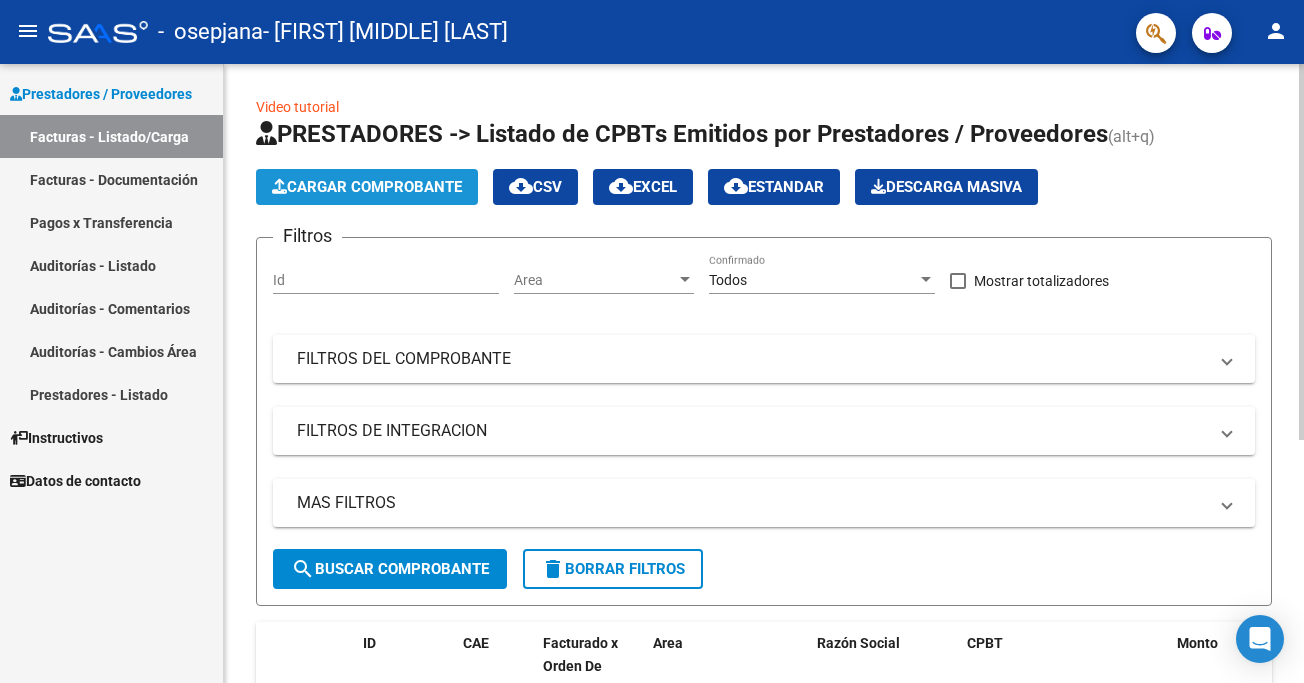 click on "Cargar Comprobante" 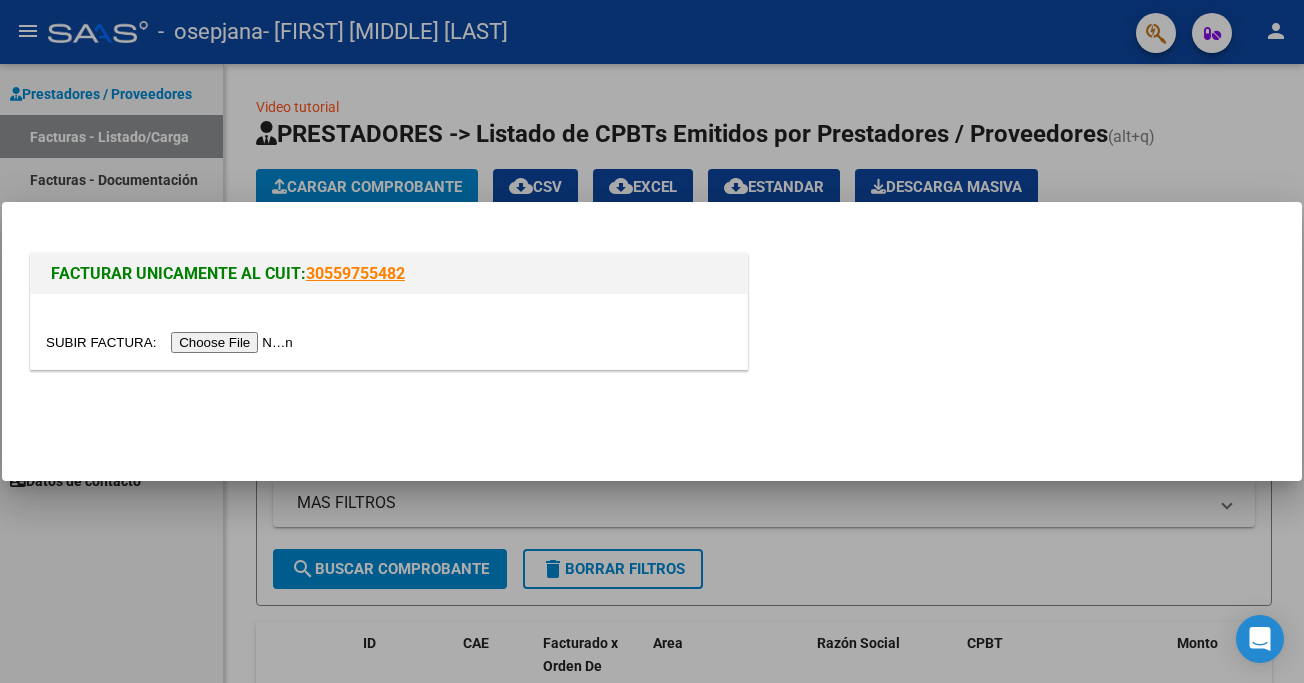 click at bounding box center [172, 342] 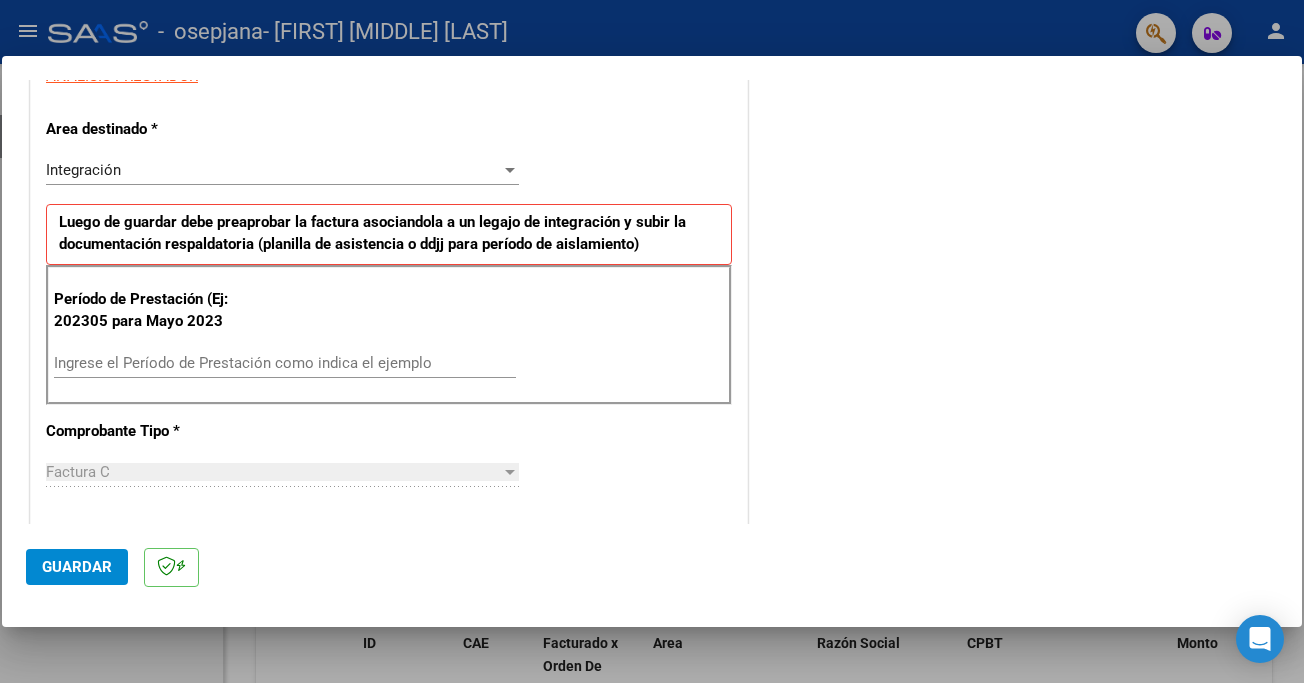 scroll, scrollTop: 409, scrollLeft: 0, axis: vertical 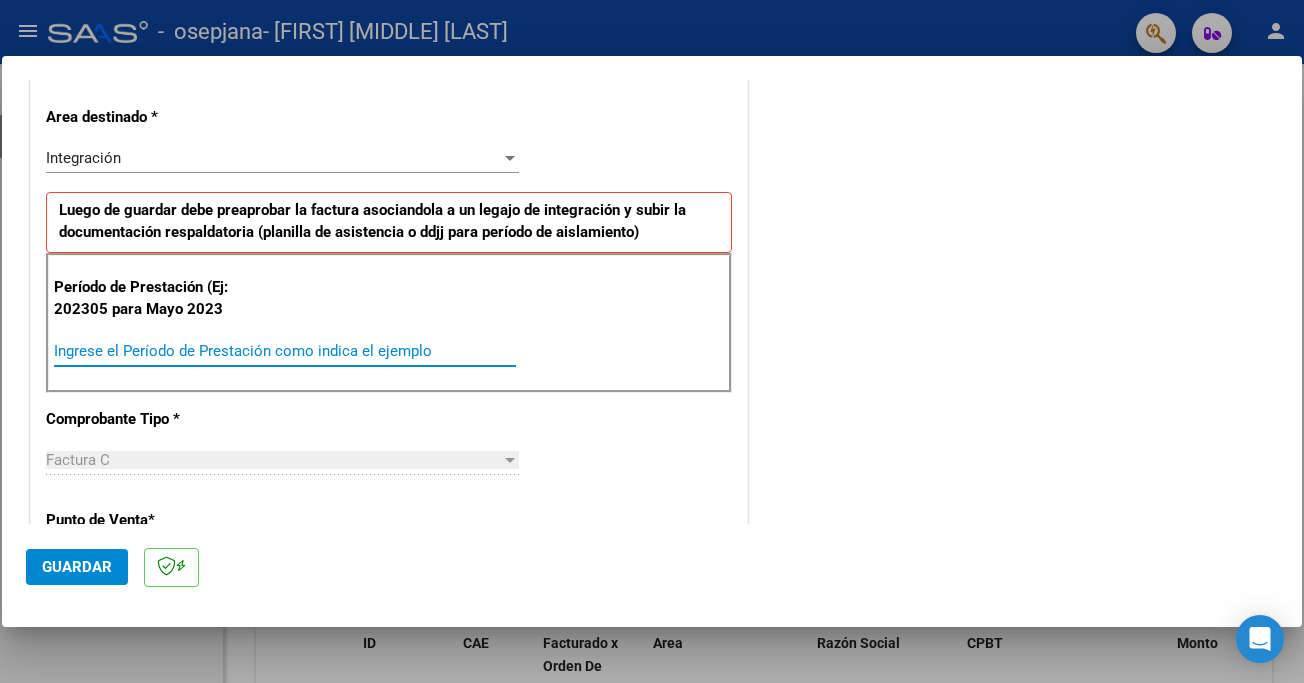 click on "Ingrese el Período de Prestación como indica el ejemplo" at bounding box center [285, 351] 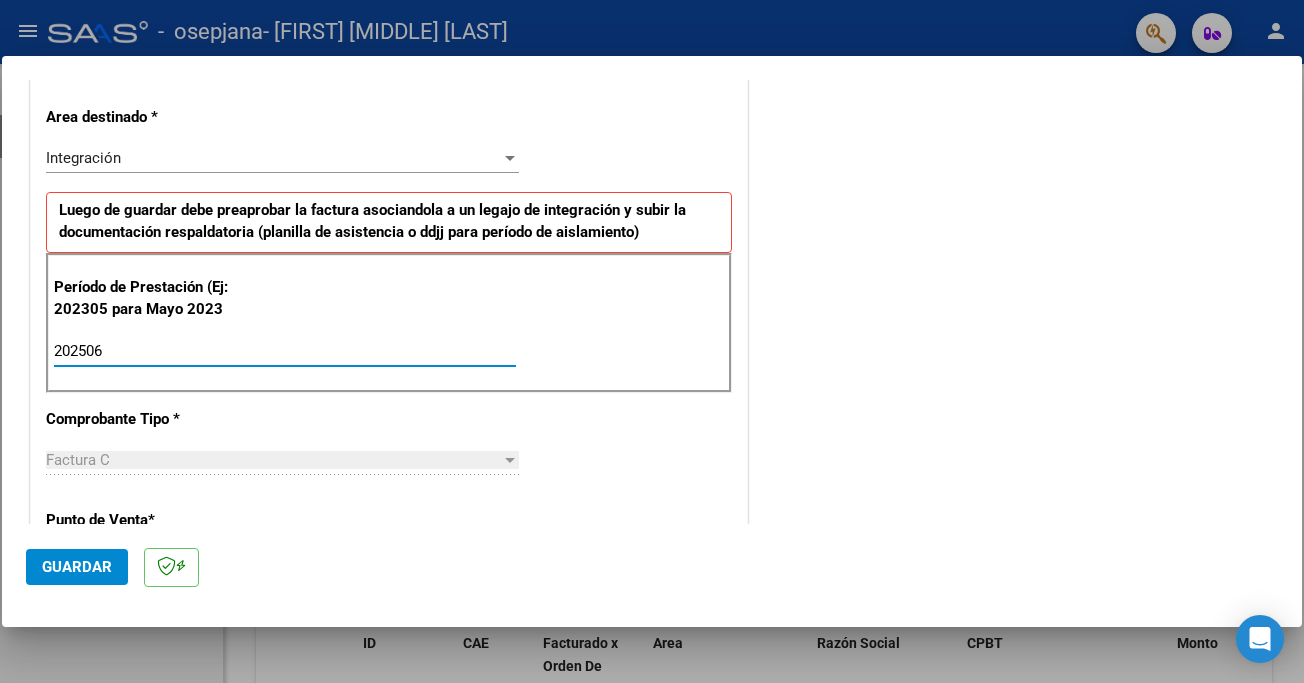 type on "202506" 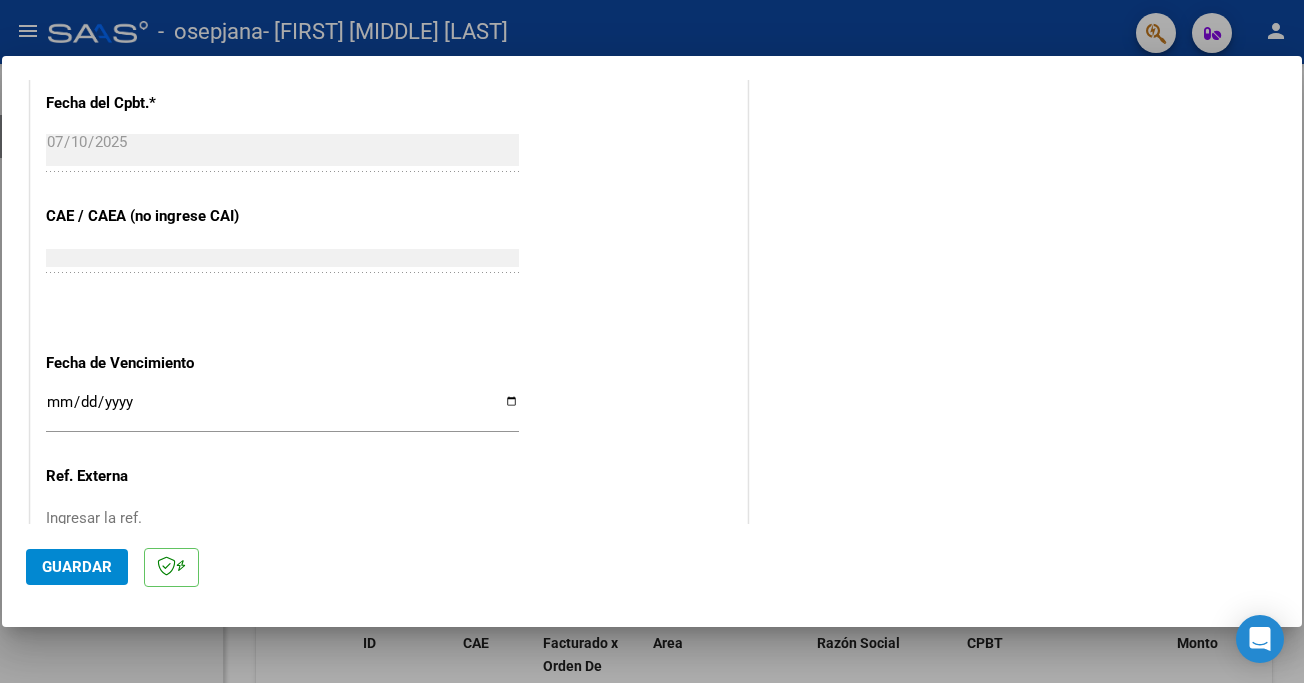 scroll, scrollTop: 1146, scrollLeft: 0, axis: vertical 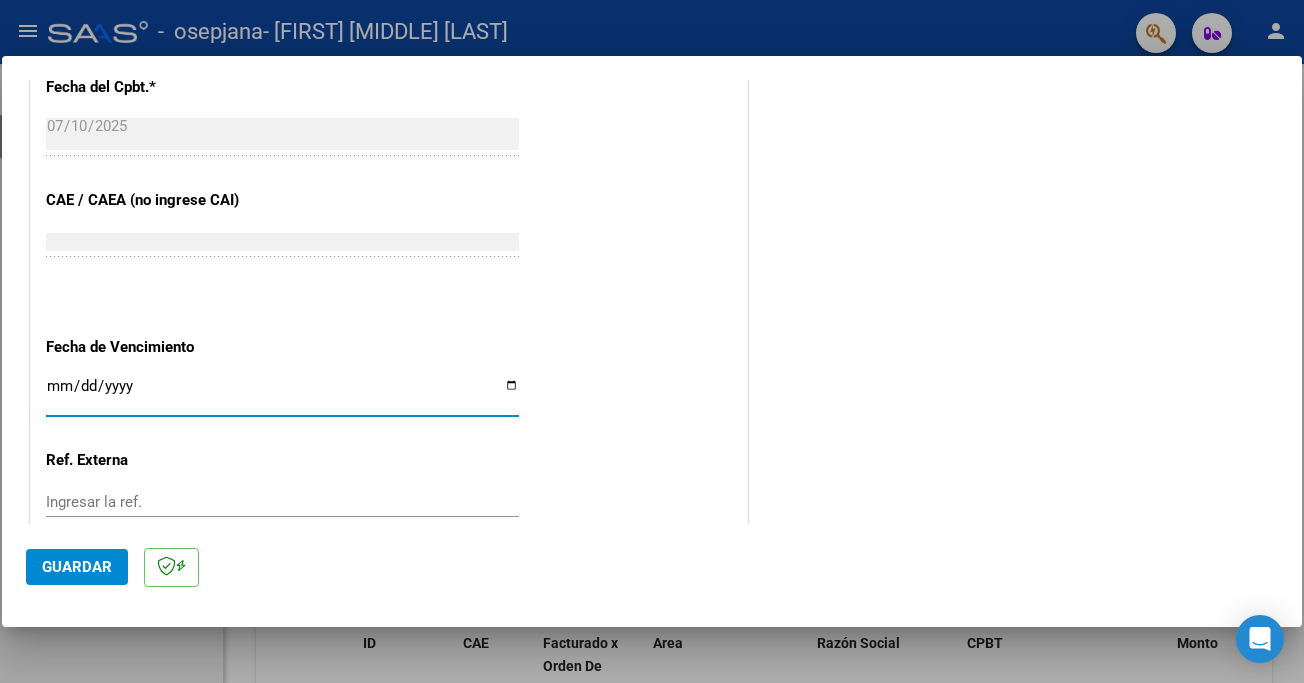 click on "Ingresar la fecha" at bounding box center [282, 394] 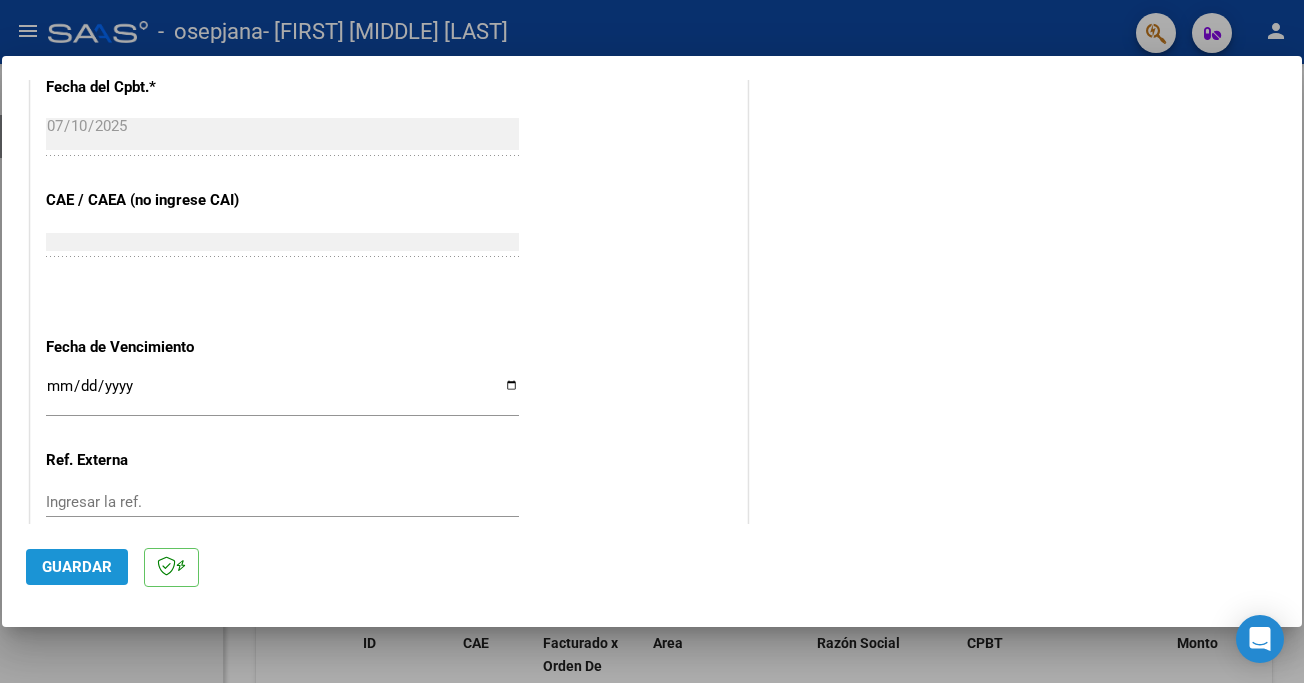 click on "Guardar" 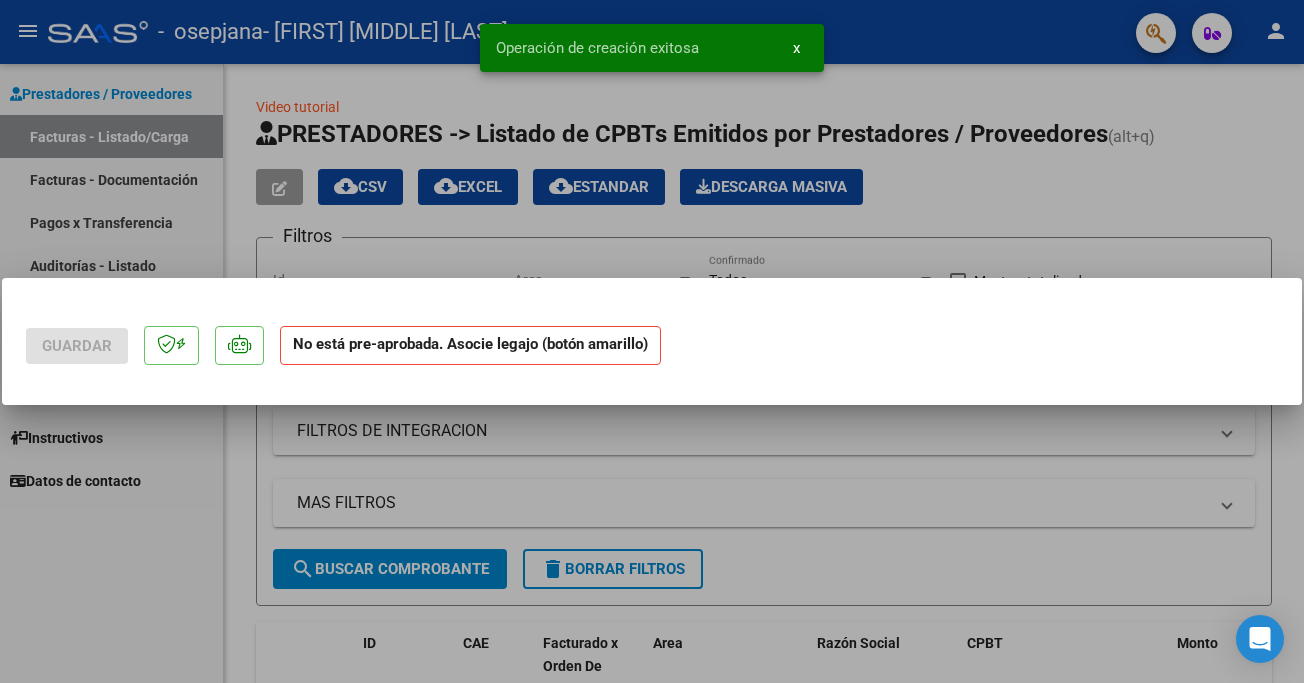 scroll, scrollTop: 0, scrollLeft: 0, axis: both 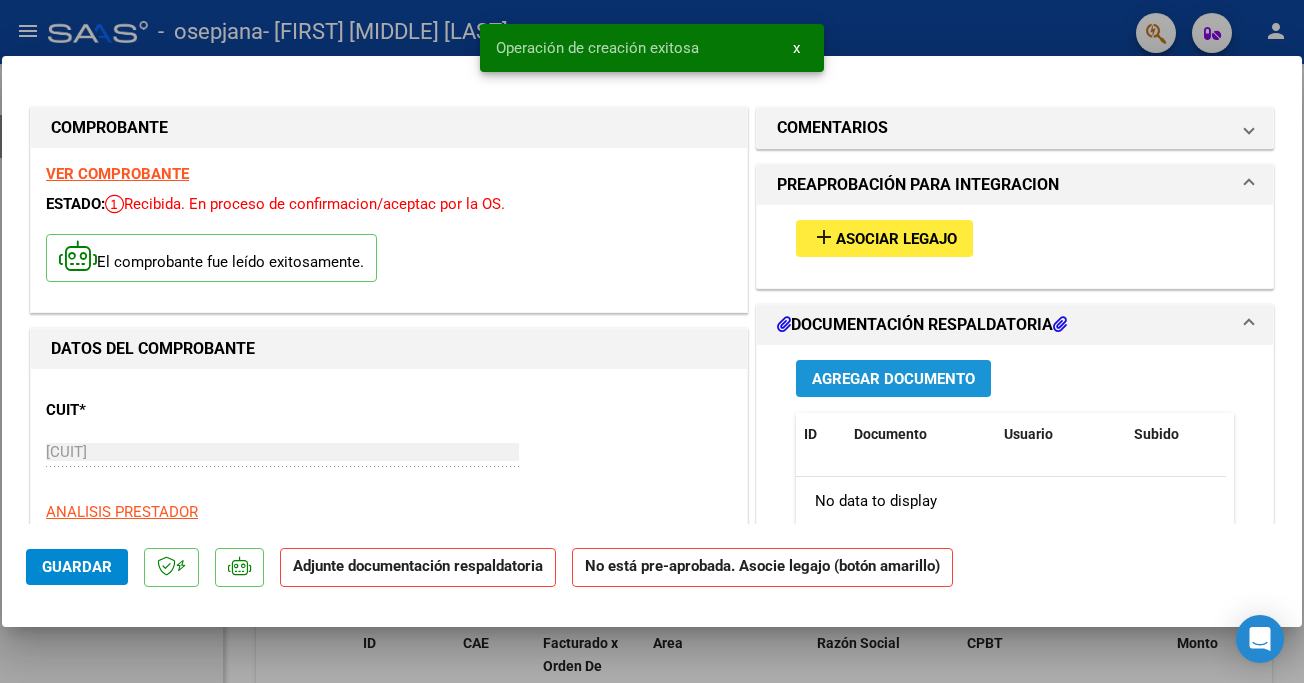 click on "Agregar Documento" at bounding box center [893, 379] 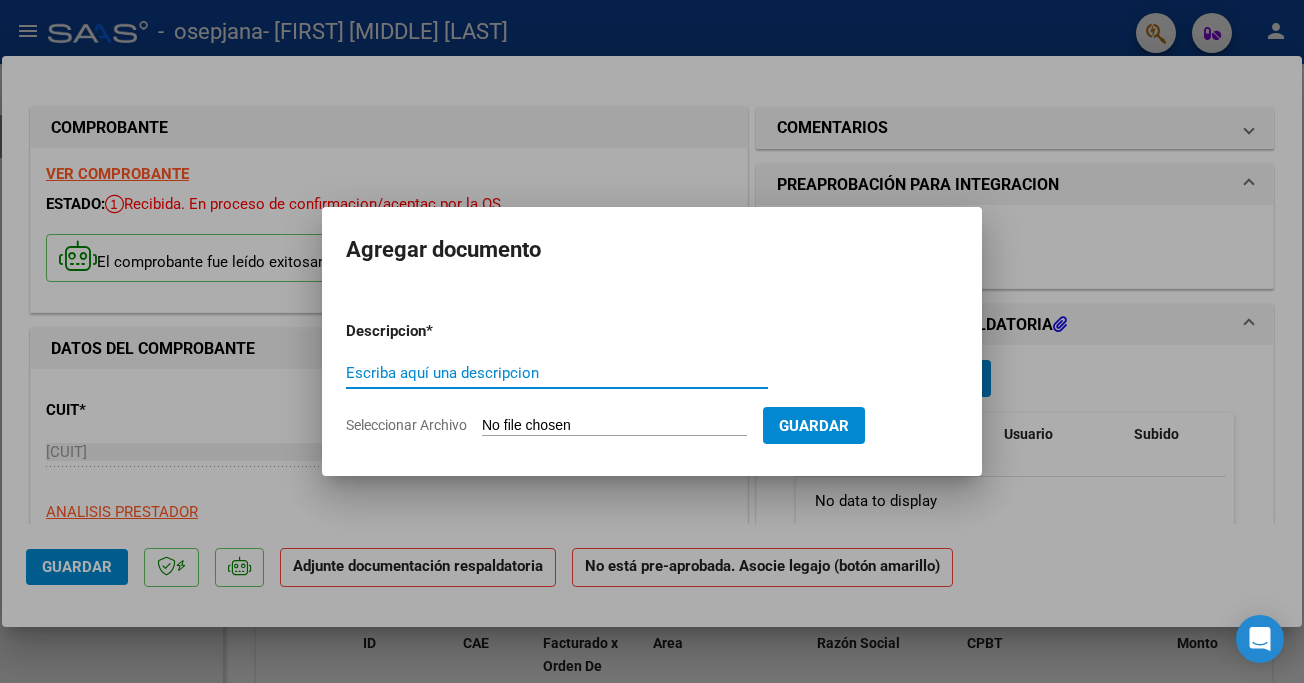 click on "Escriba aquí una descripcion" at bounding box center (557, 373) 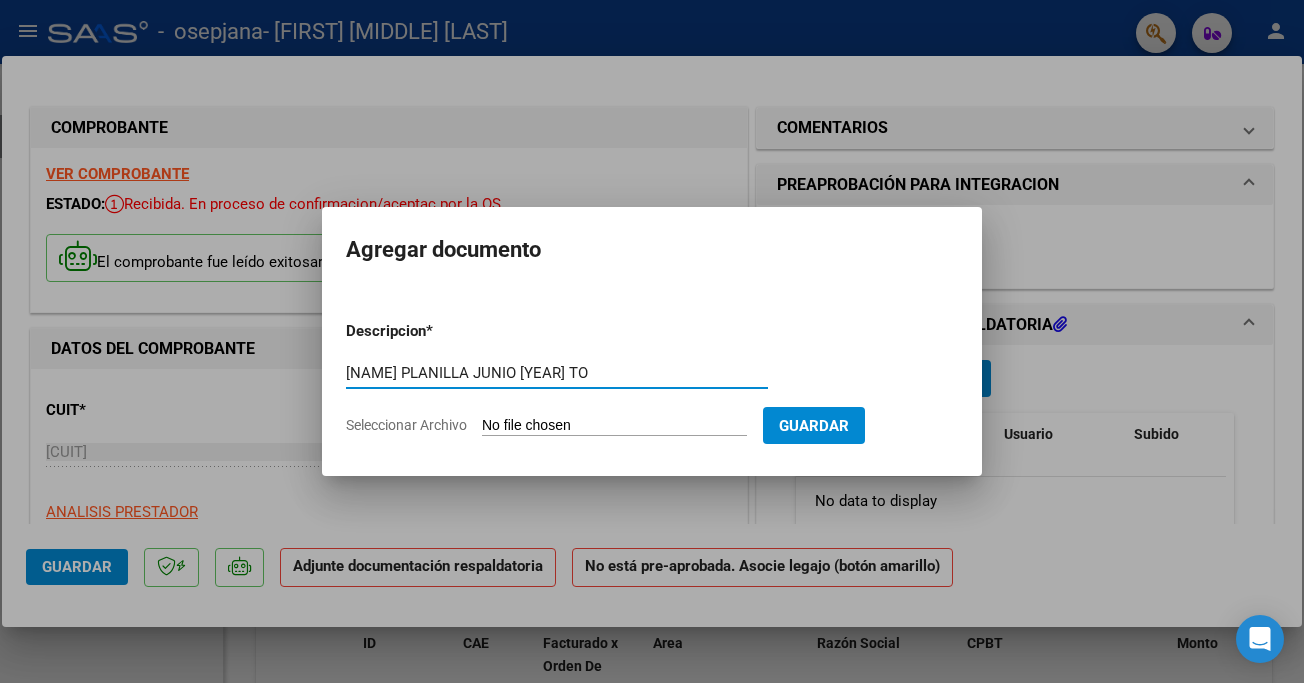 type on "[NAME] PLANILLA JUNIO [YEAR] TO" 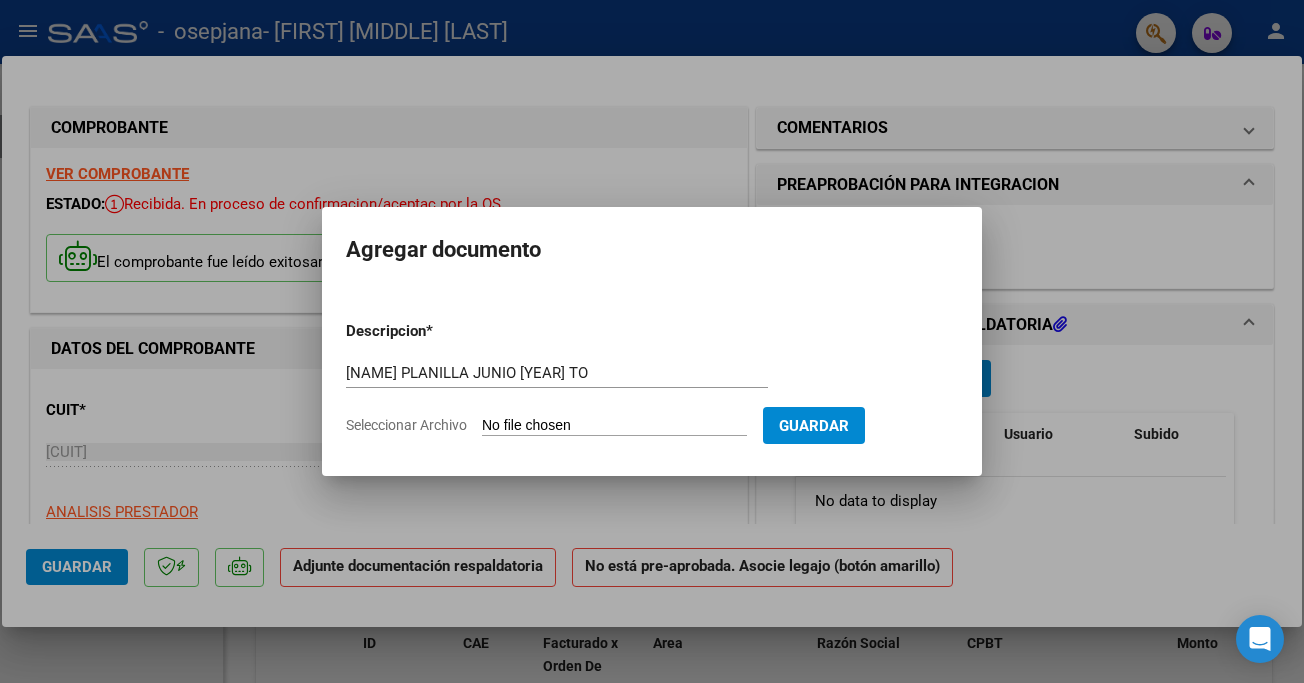 type on "C:\fakepath\[NAME] PLANILLA JUNIO [YEAR].pdf" 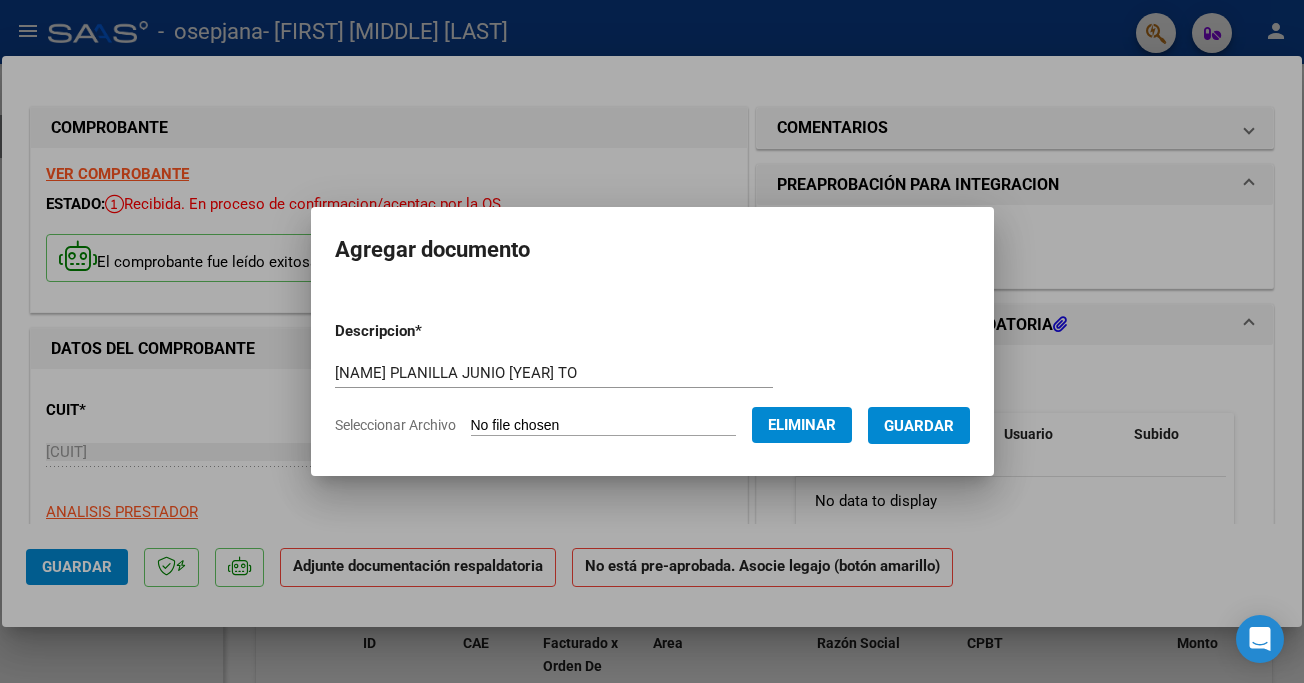 click on "Guardar" at bounding box center (919, 426) 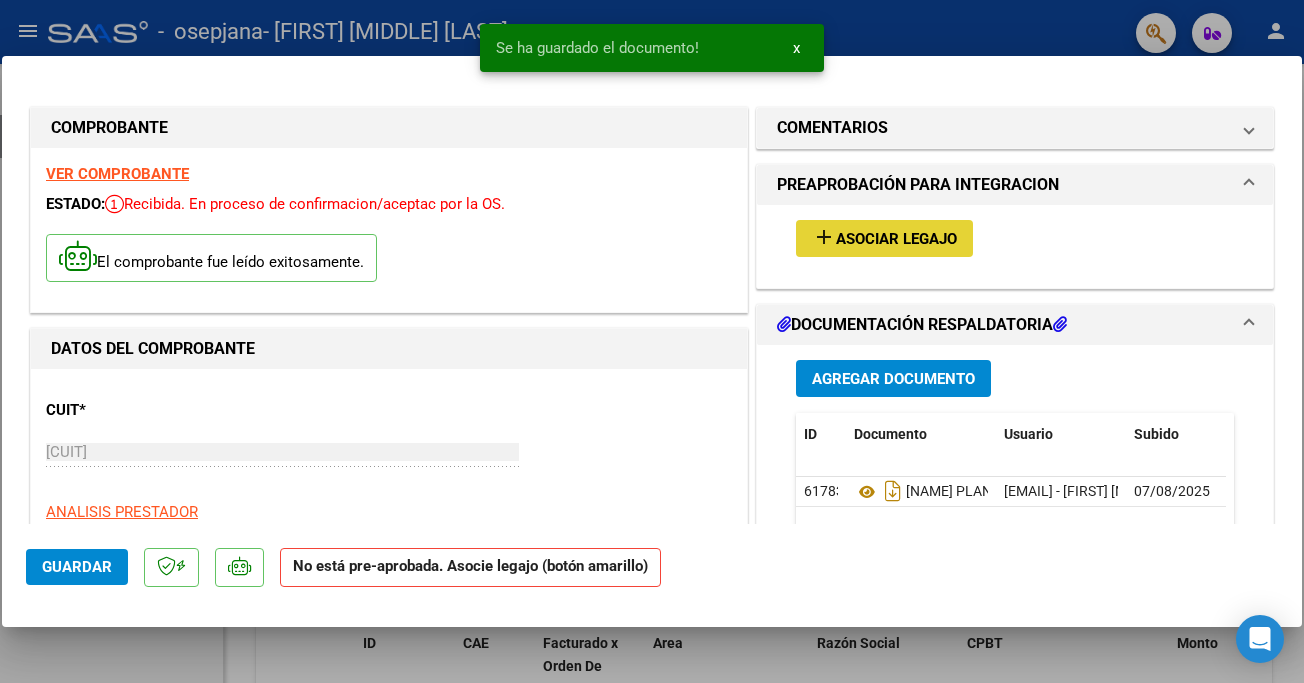 click on "Asociar Legajo" at bounding box center (896, 239) 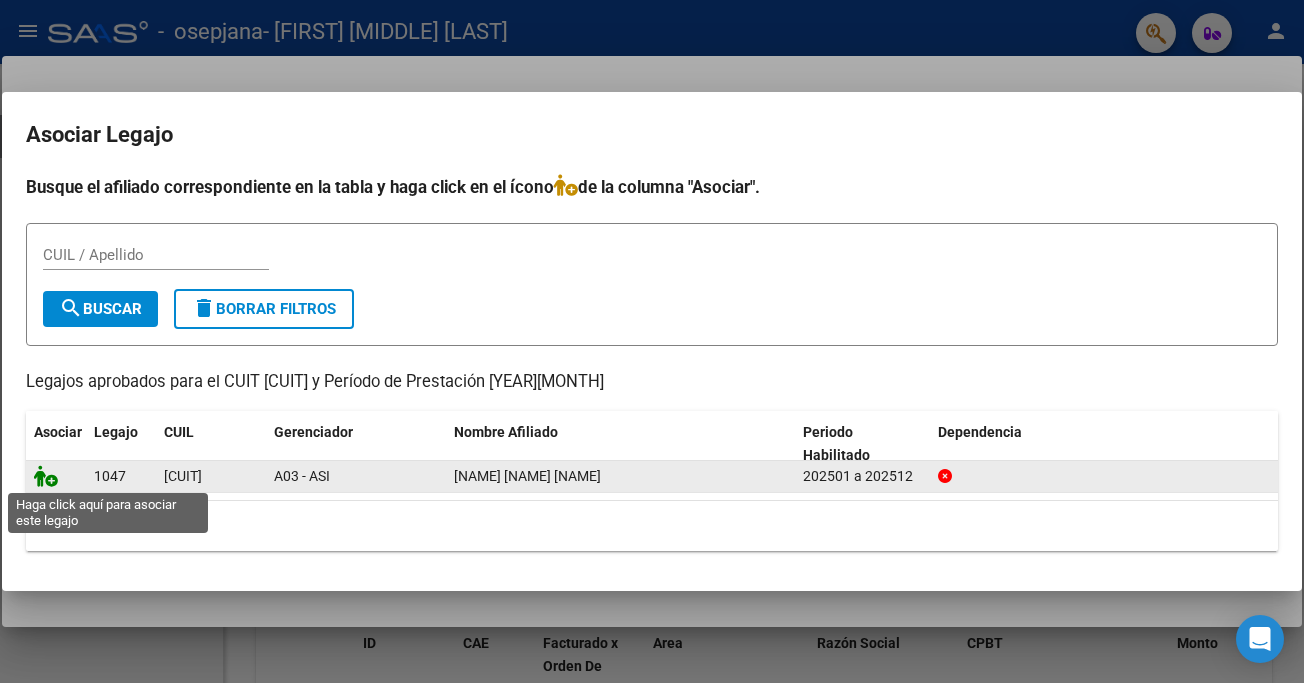 click 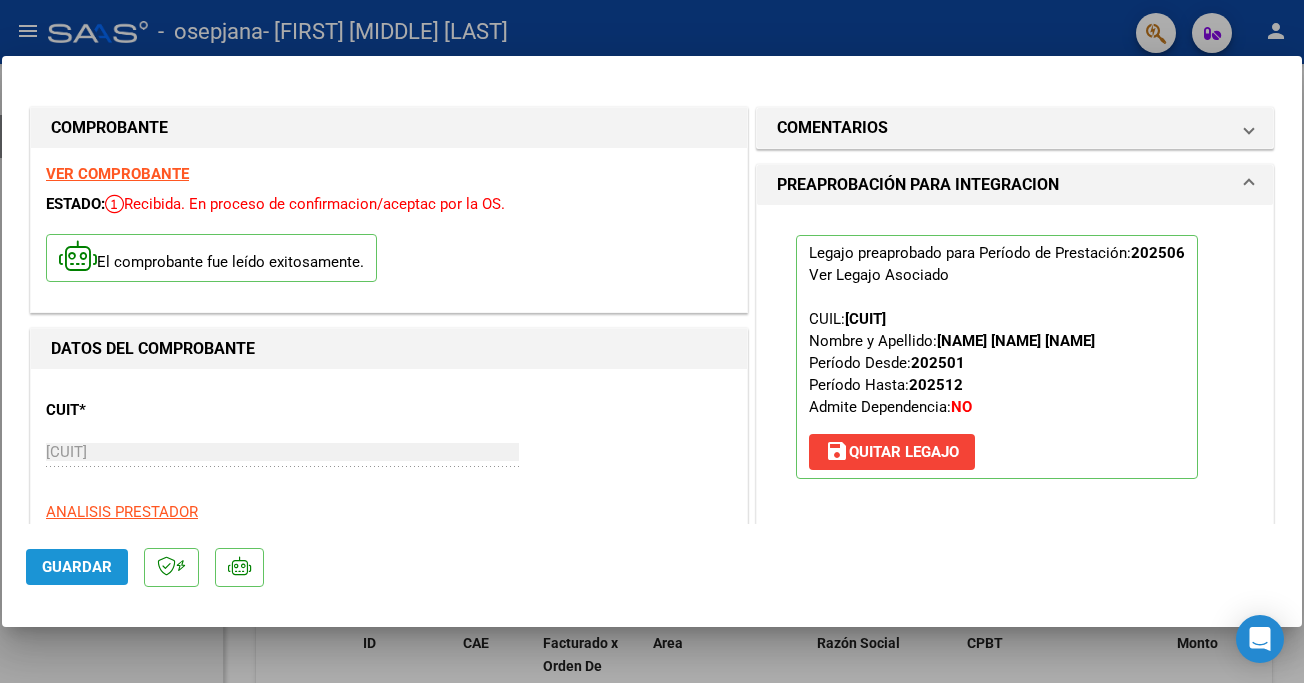 click on "Guardar" 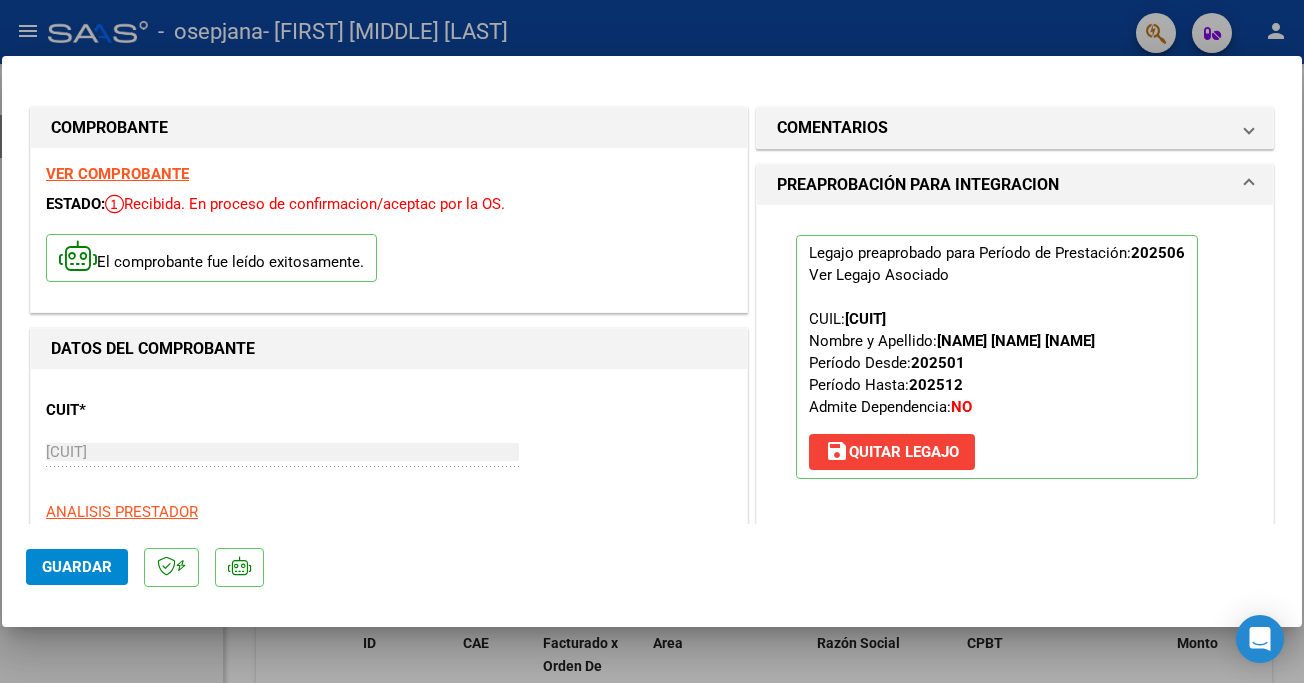 click at bounding box center (652, 341) 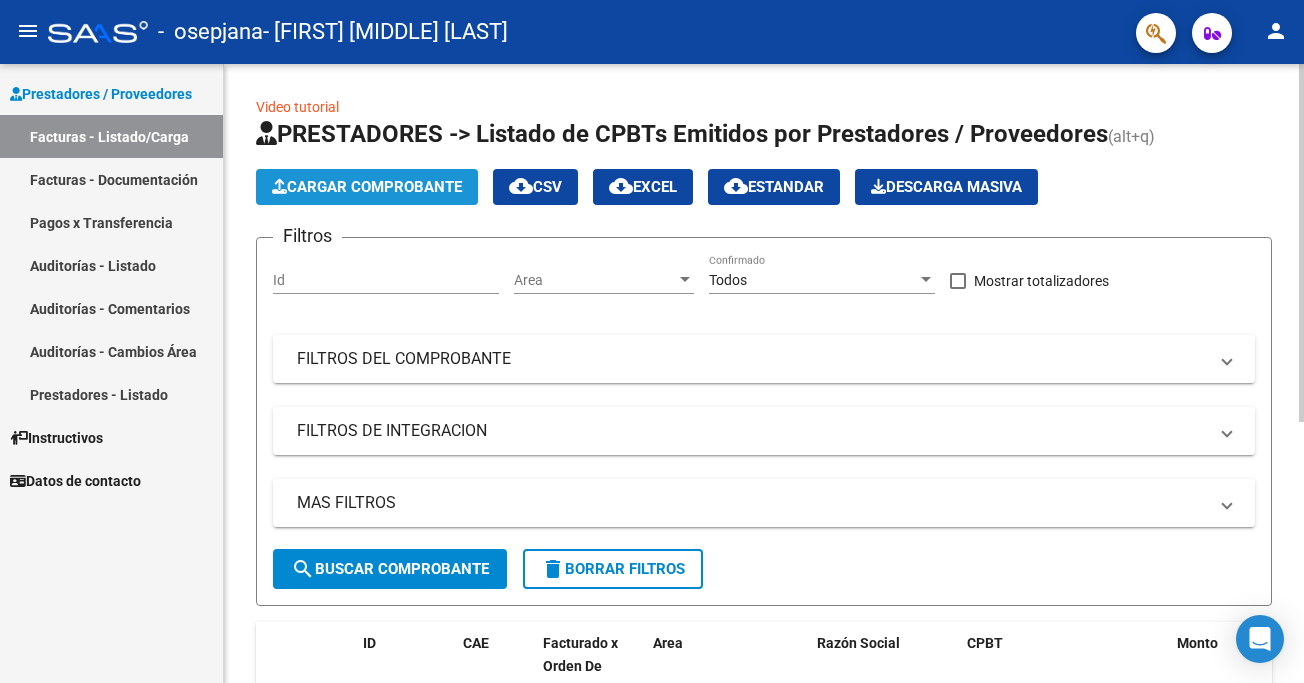 click on "Cargar Comprobante" 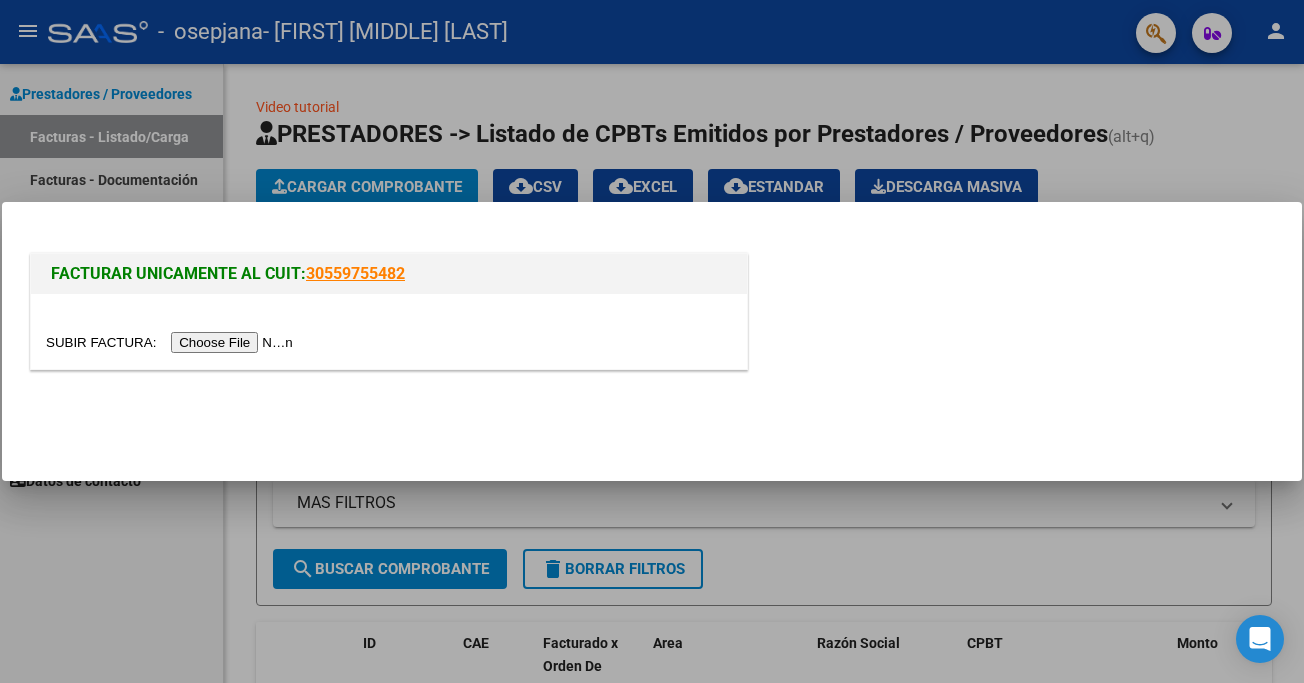 click at bounding box center (172, 342) 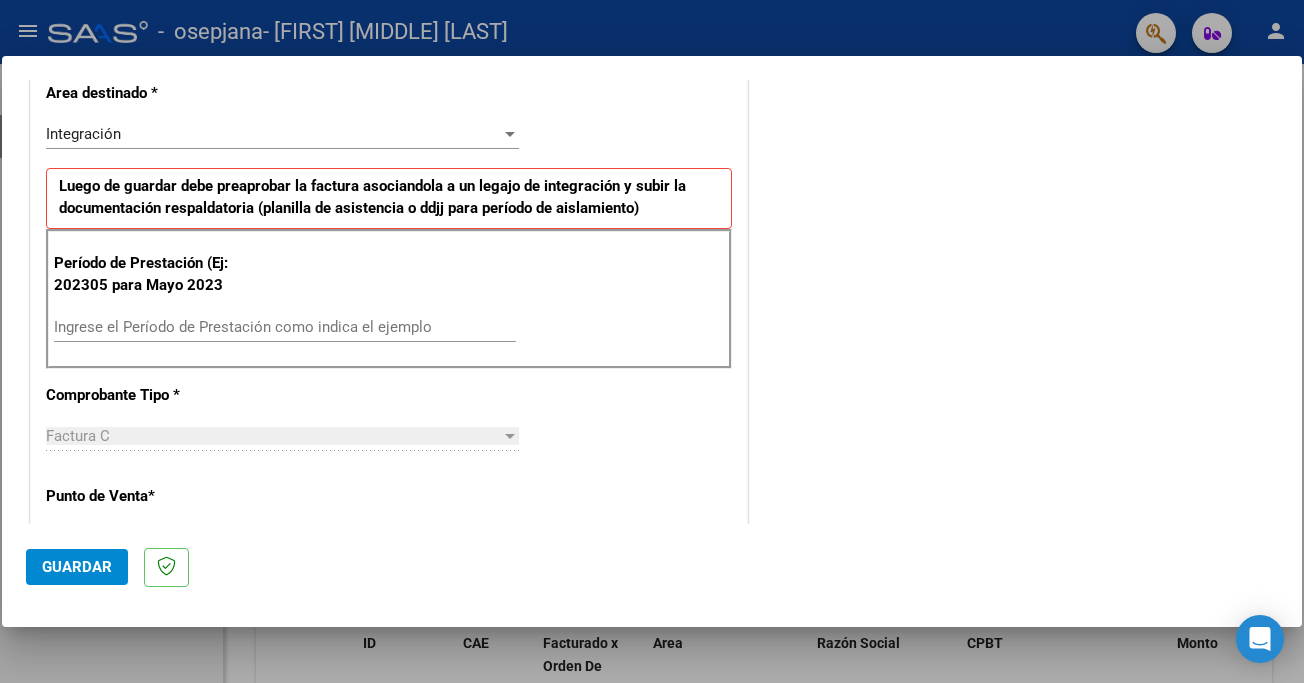 scroll, scrollTop: 453, scrollLeft: 0, axis: vertical 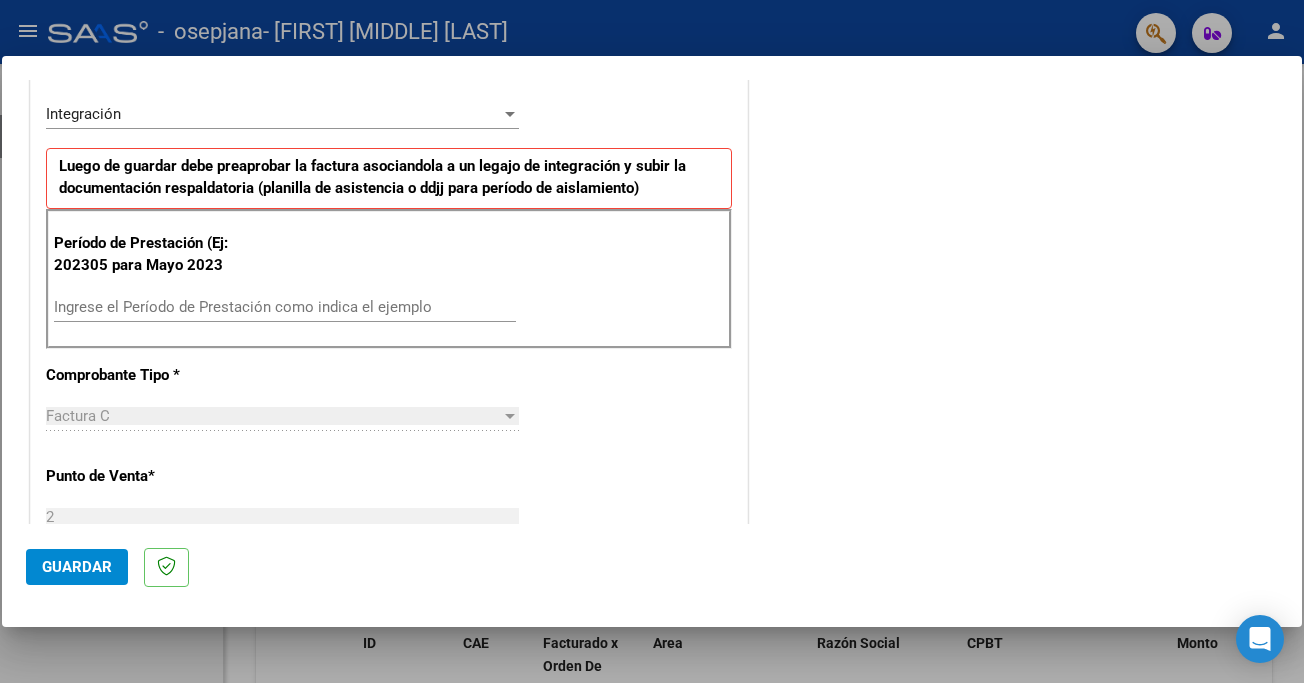 click on "Ingrese el Período de Prestación como indica el ejemplo" at bounding box center (285, 307) 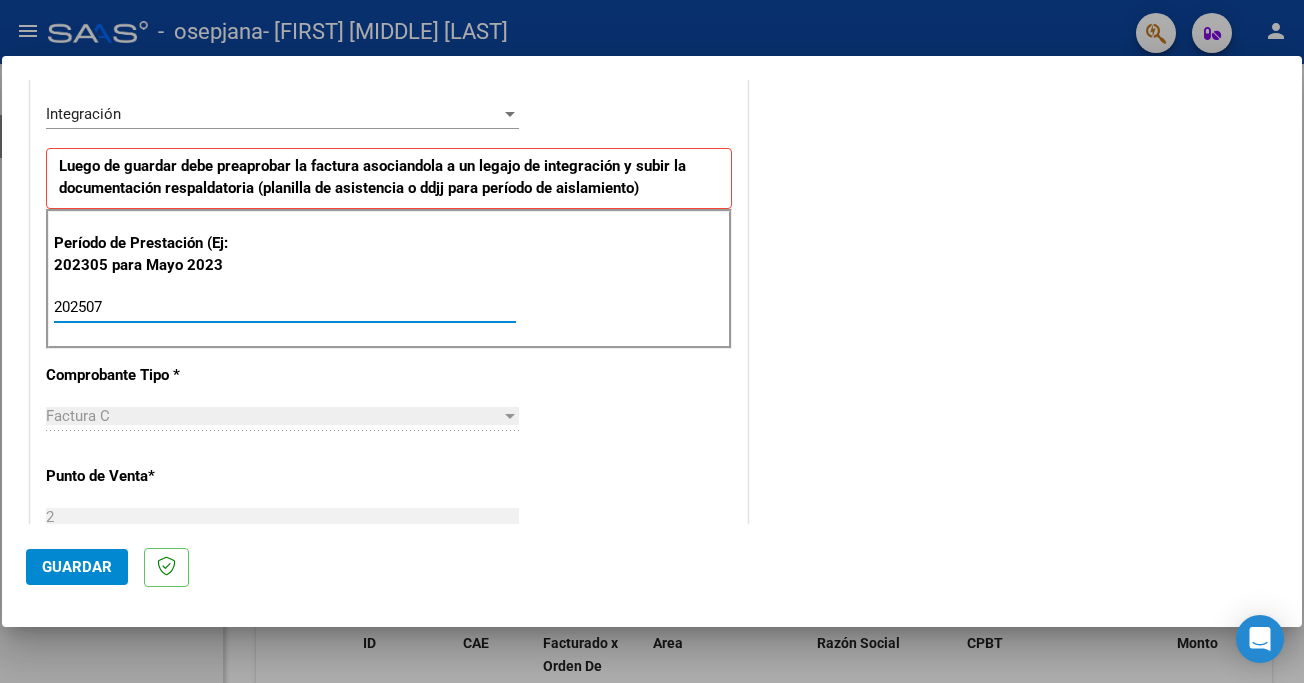 type on "202507" 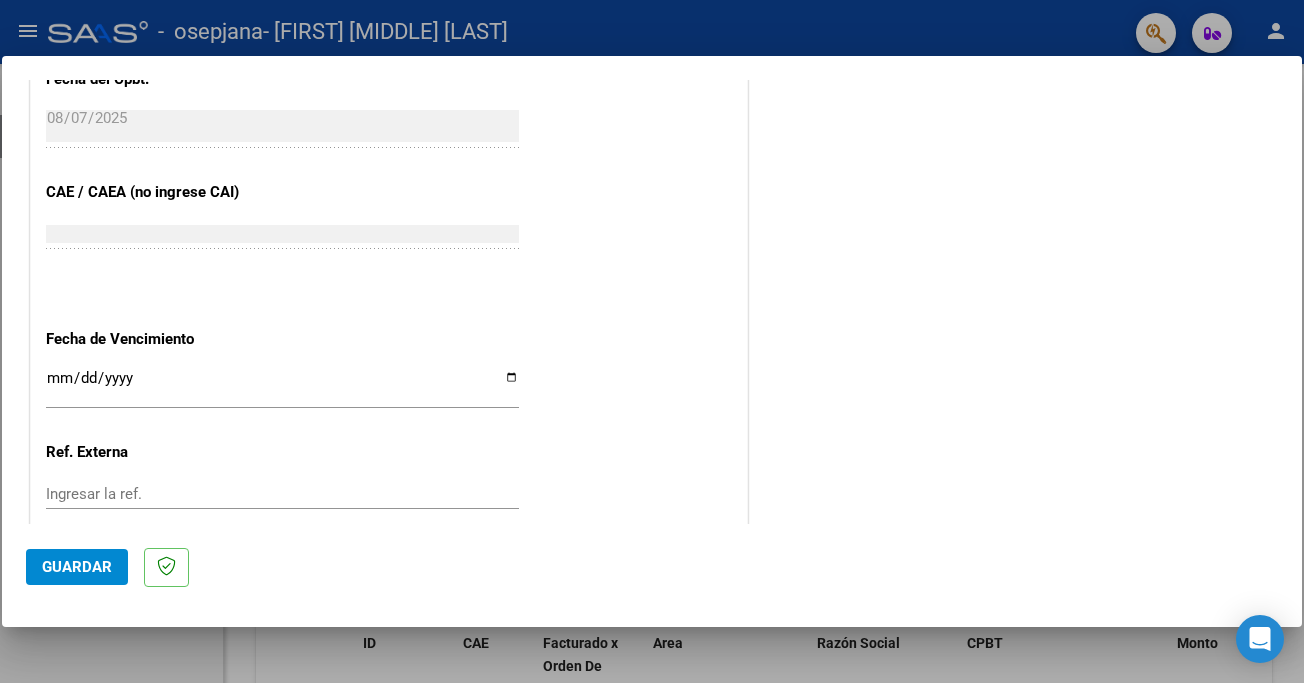 scroll, scrollTop: 1158, scrollLeft: 0, axis: vertical 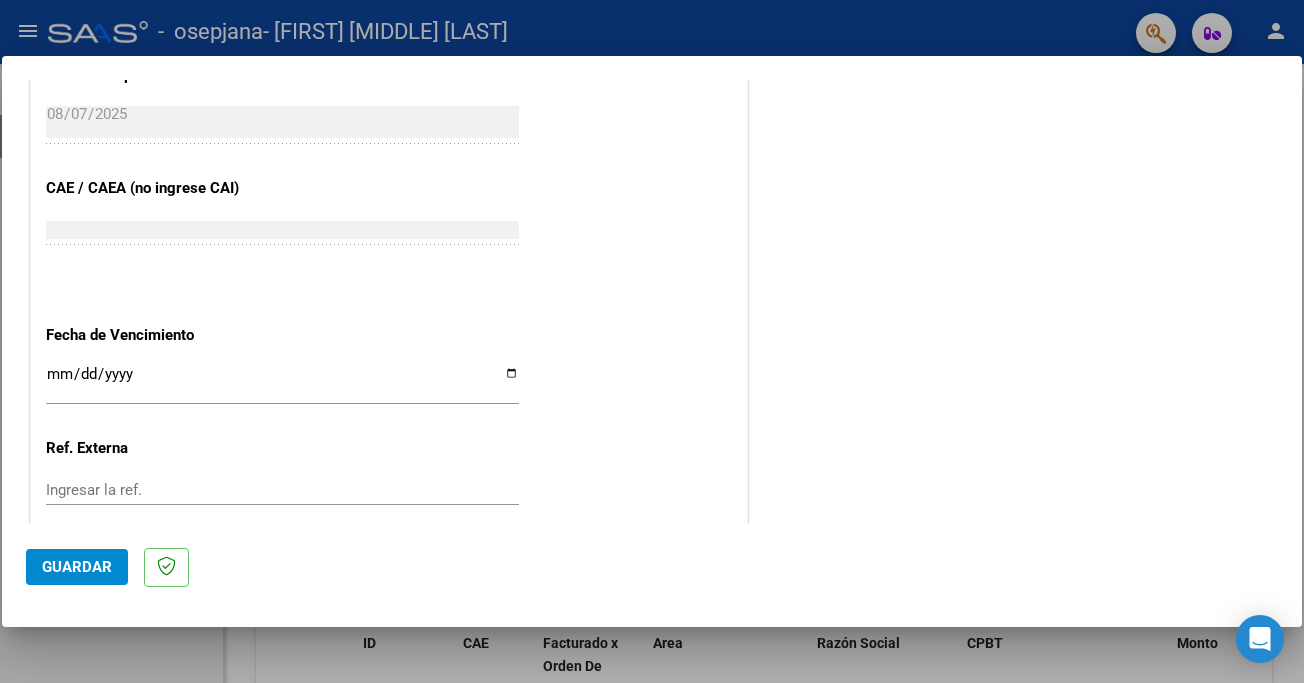 click on "Ingresar la fecha" at bounding box center (282, 382) 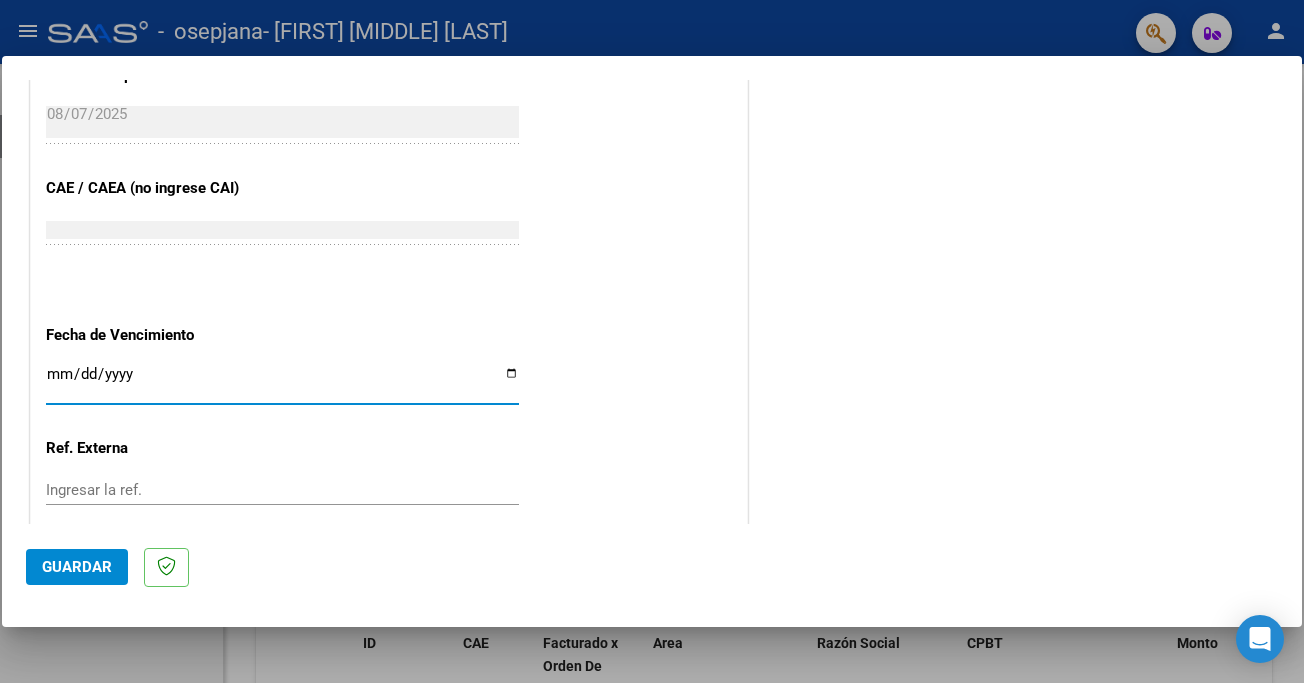 type on "2025-08-17" 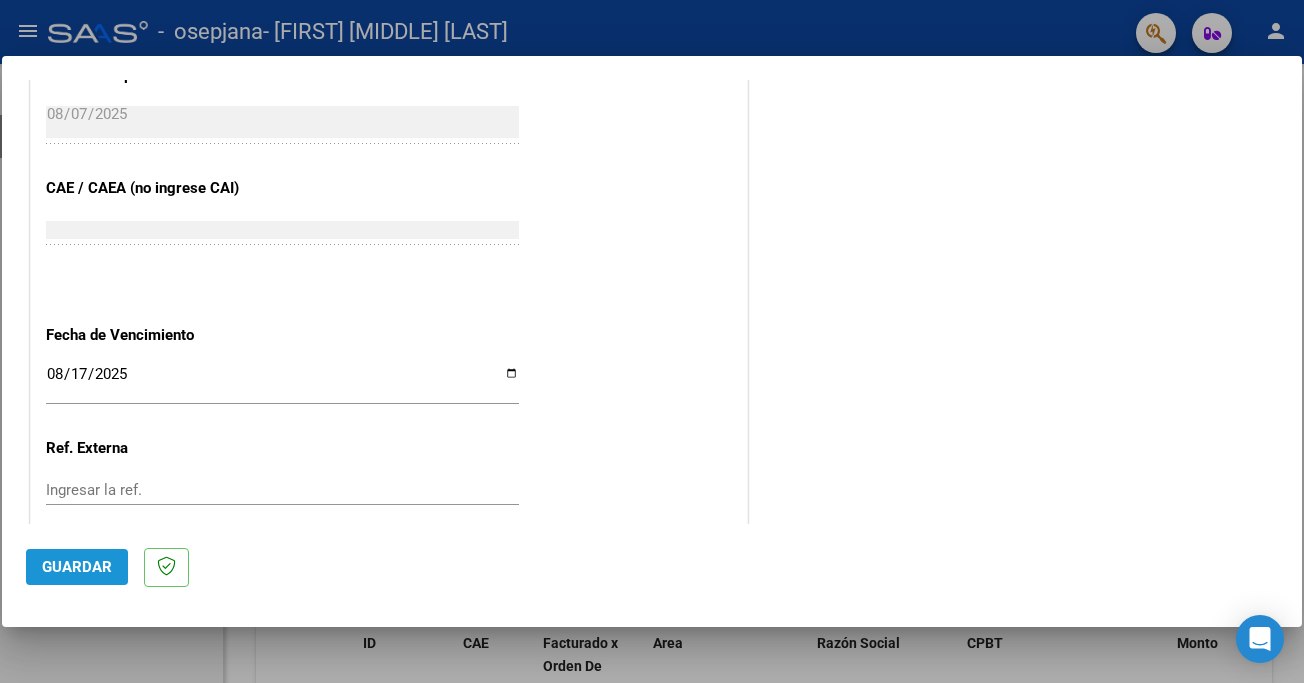 click on "Guardar" 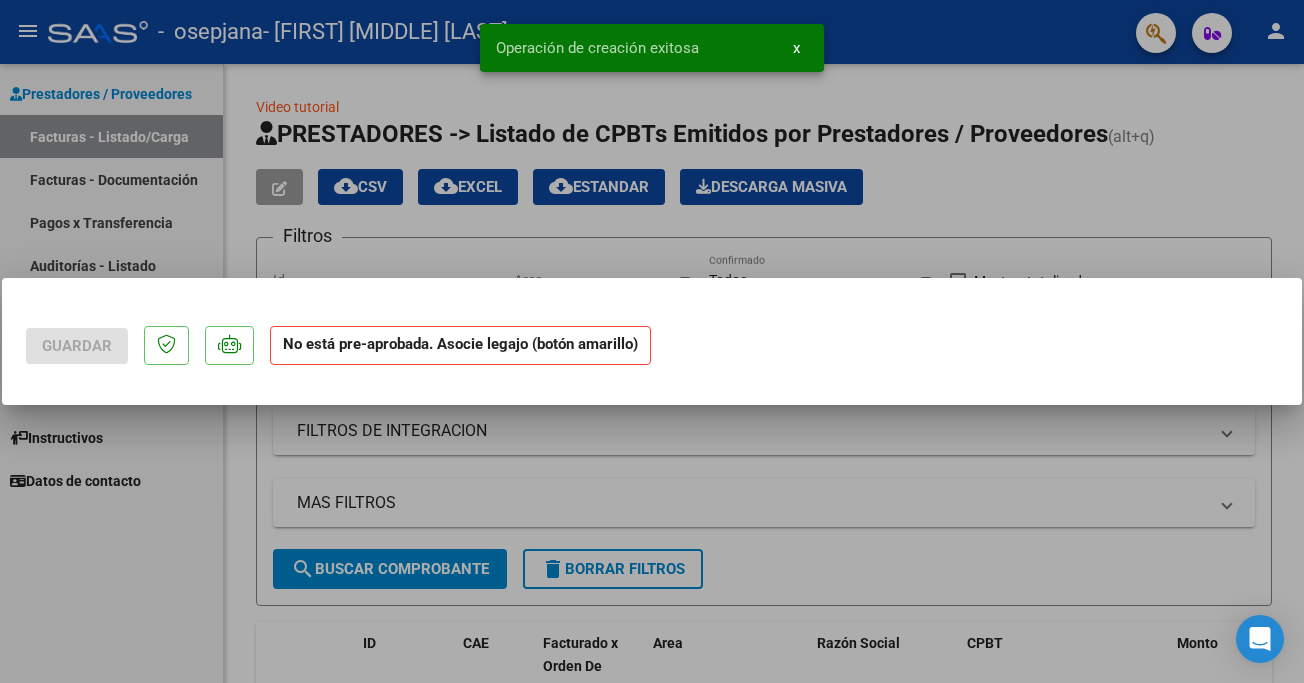scroll, scrollTop: 0, scrollLeft: 0, axis: both 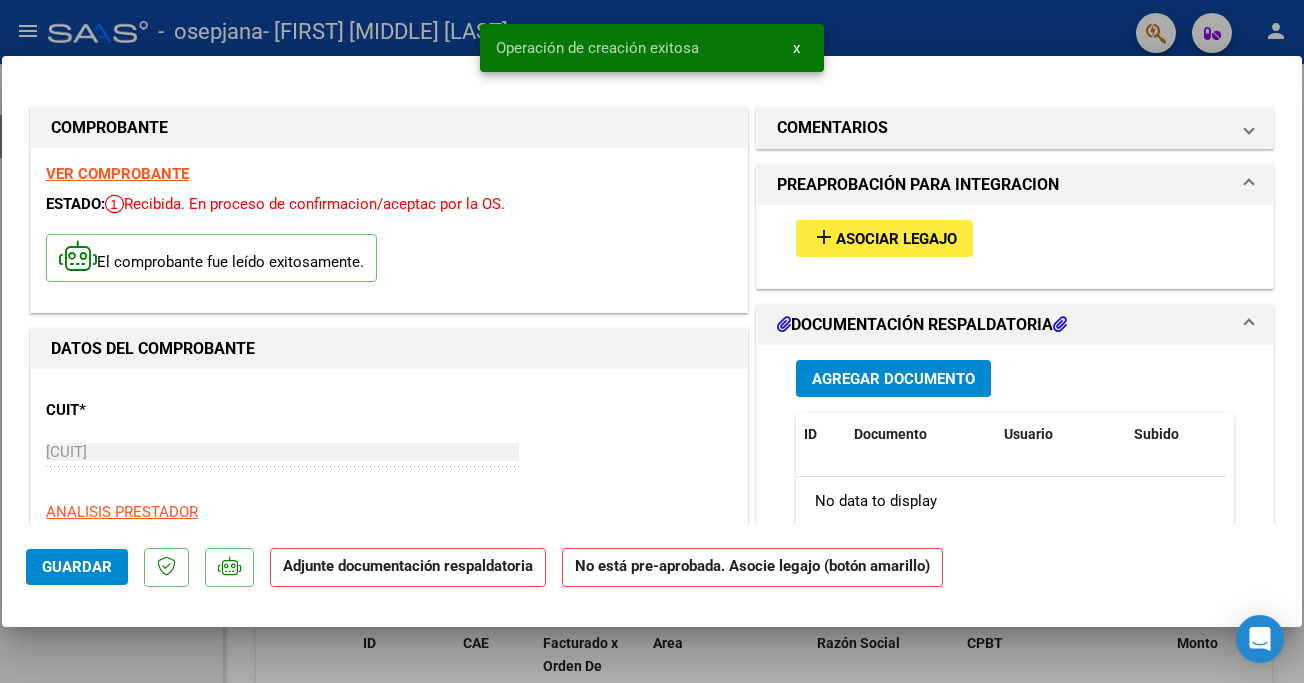 click on "Agregar Documento" at bounding box center (893, 379) 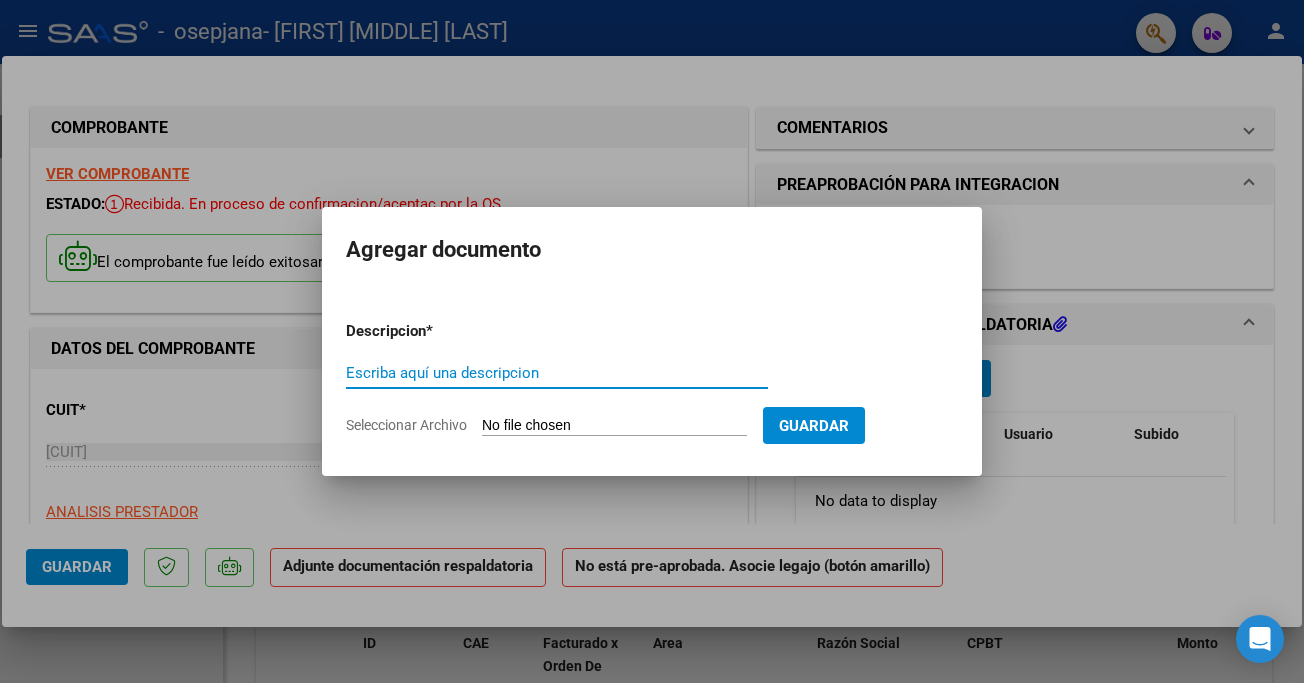click on "Escriba aquí una descripcion" at bounding box center (557, 373) 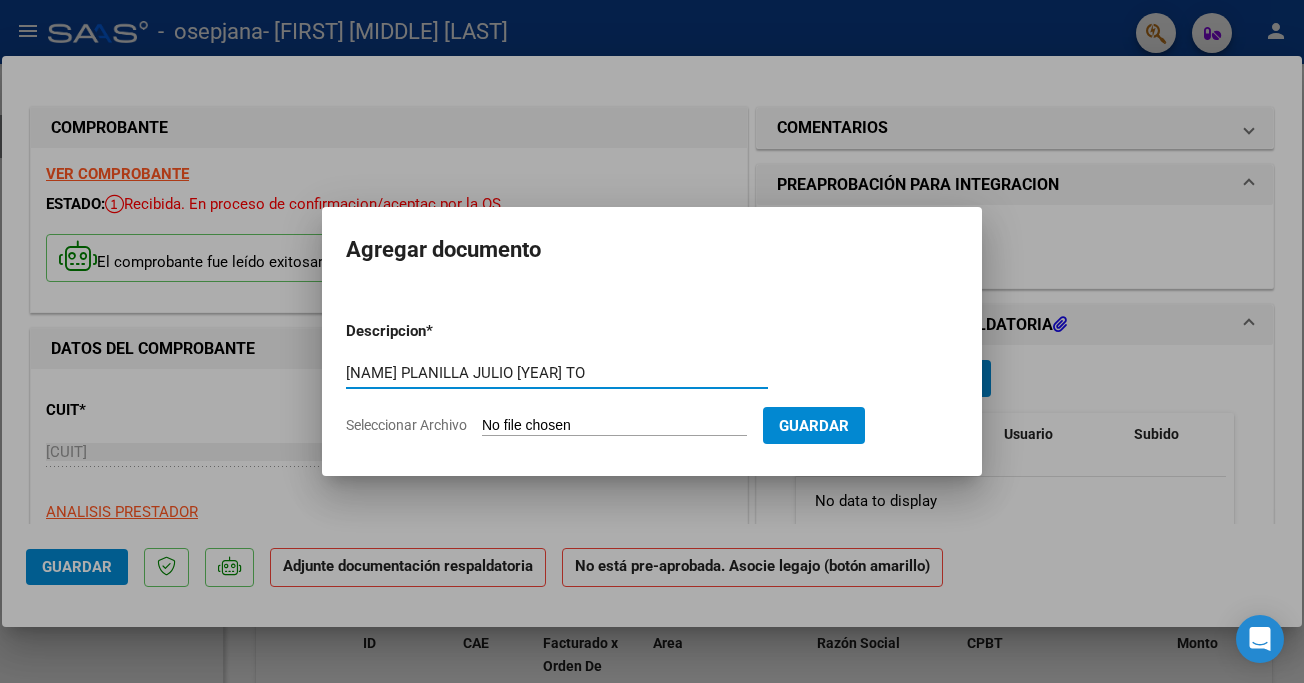 type on "[NAME] PLANILLA JULIO [YEAR] TO" 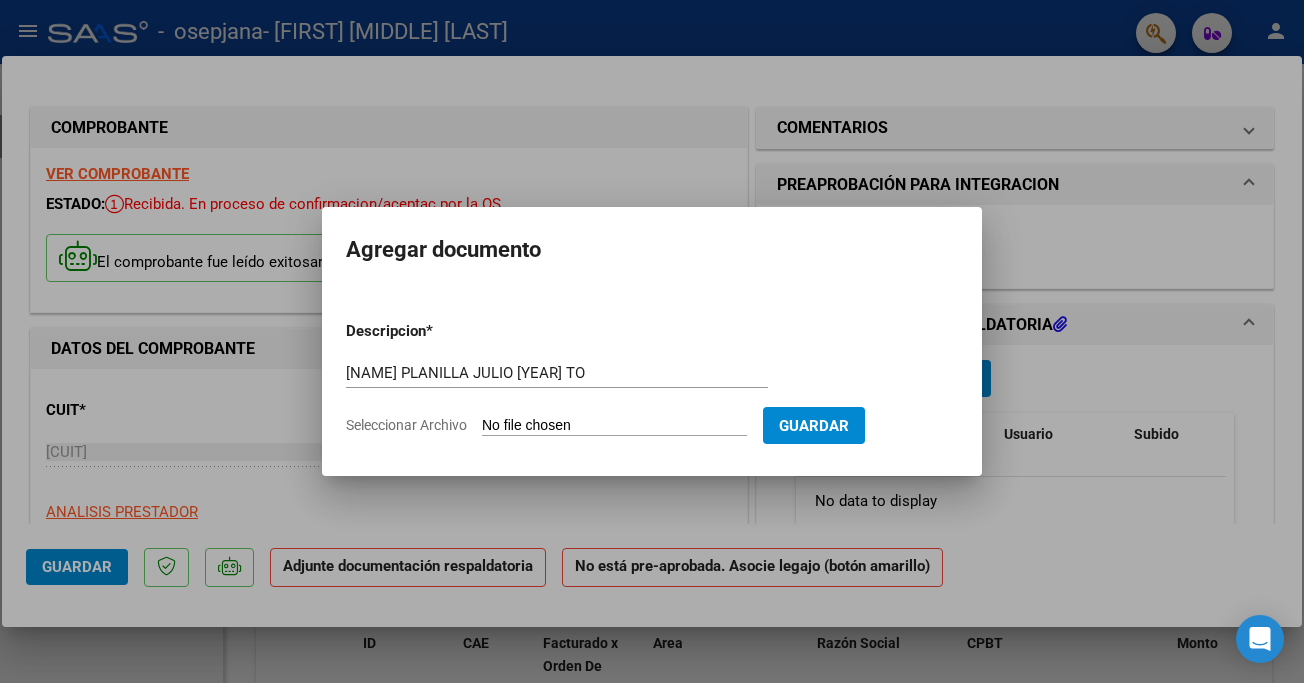 type on "C:\fakepath\[NAME] PLANILLA JULIO [YEAR].pdf" 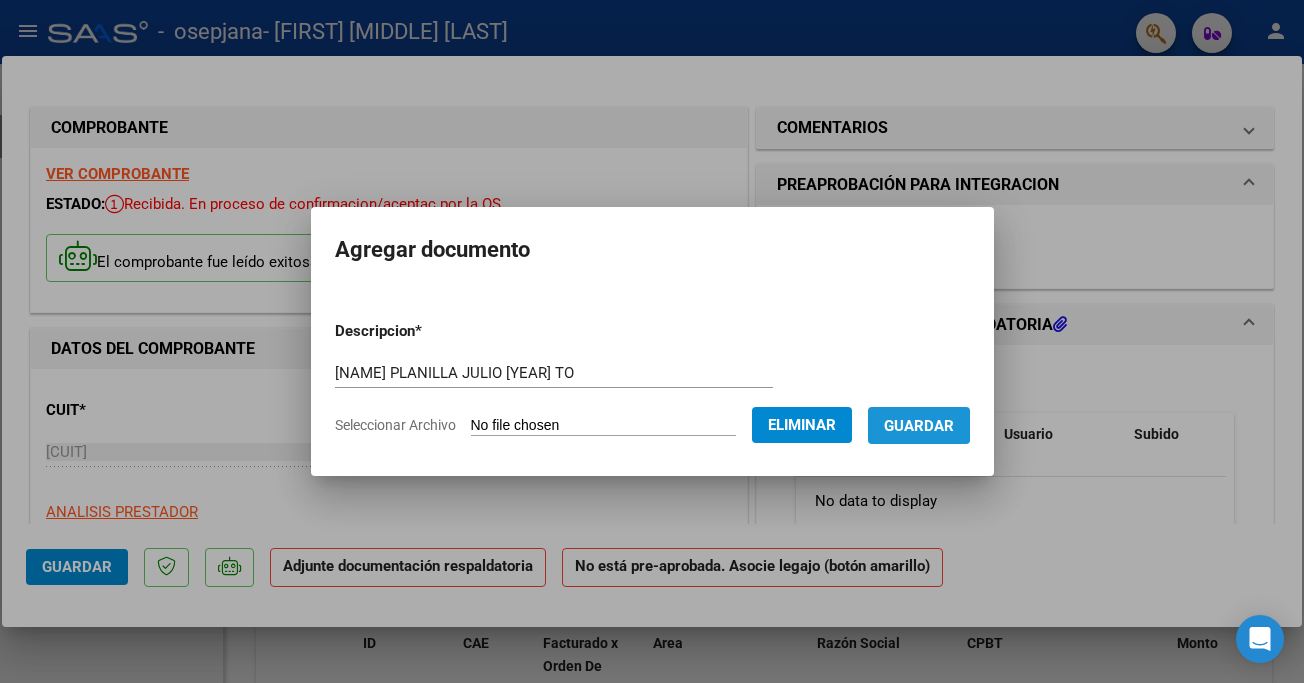 click on "Guardar" at bounding box center [919, 426] 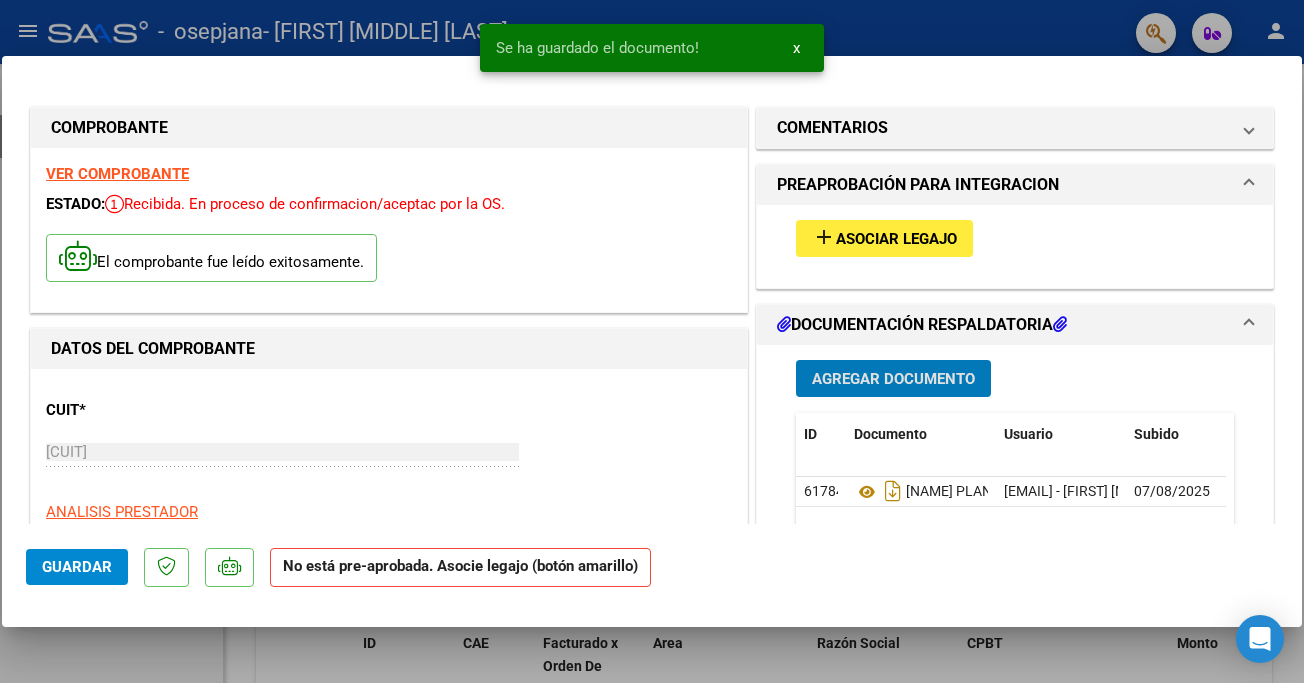 click on "Asociar Legajo" at bounding box center [896, 239] 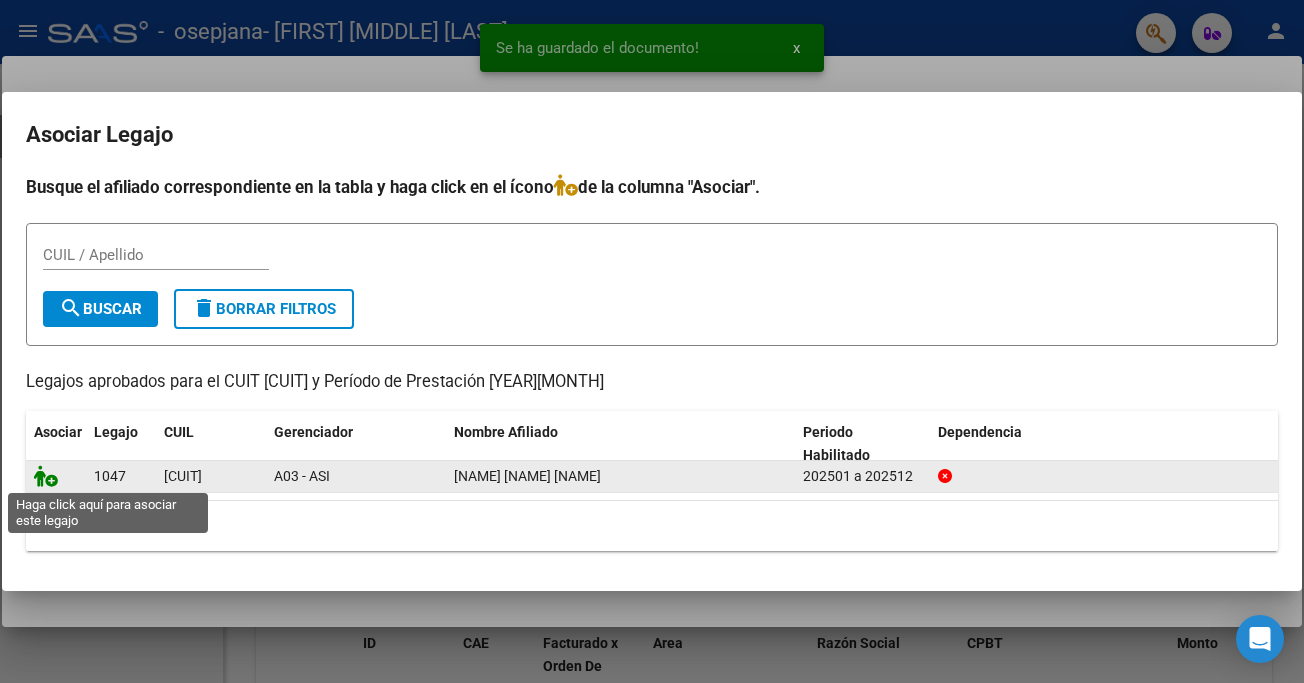 click 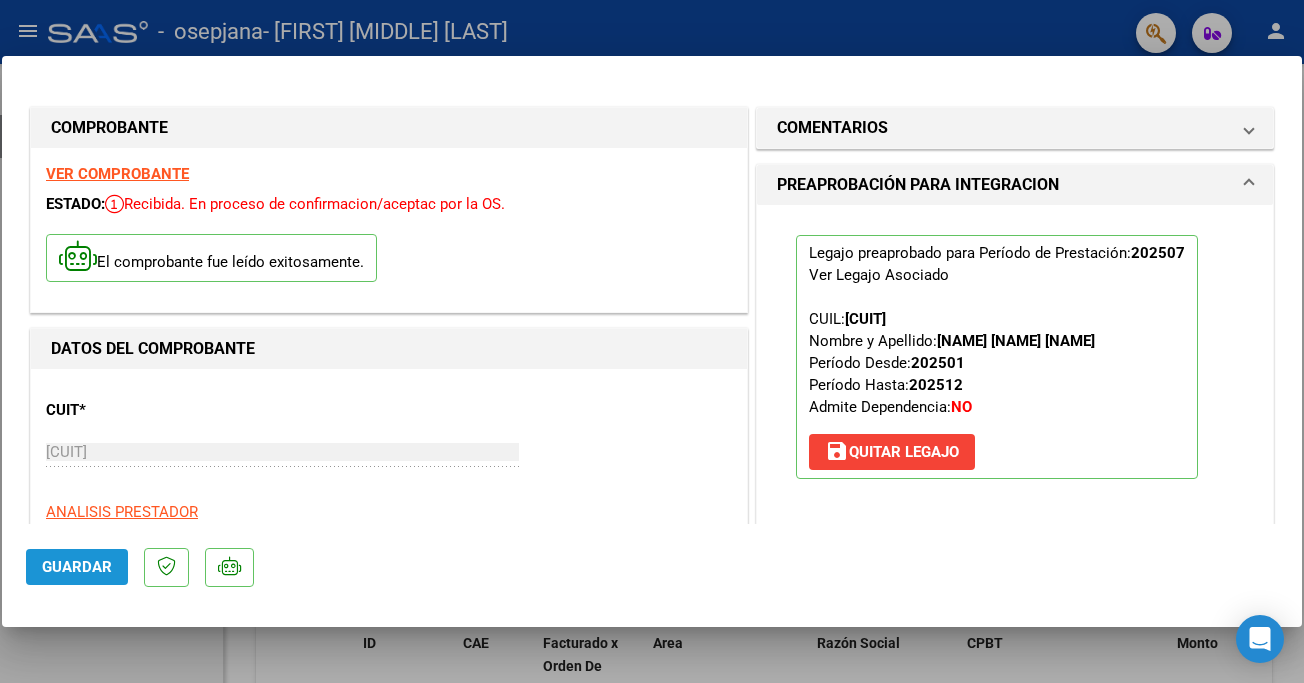 click on "Guardar" 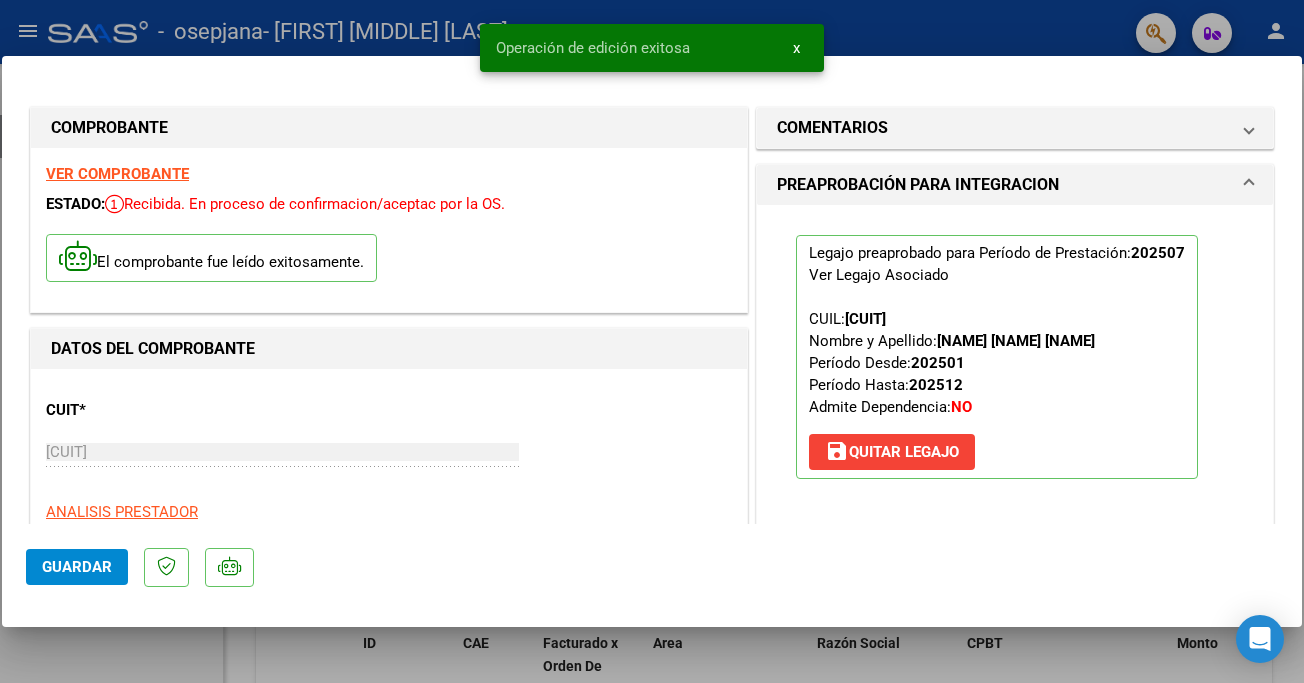click at bounding box center [652, 341] 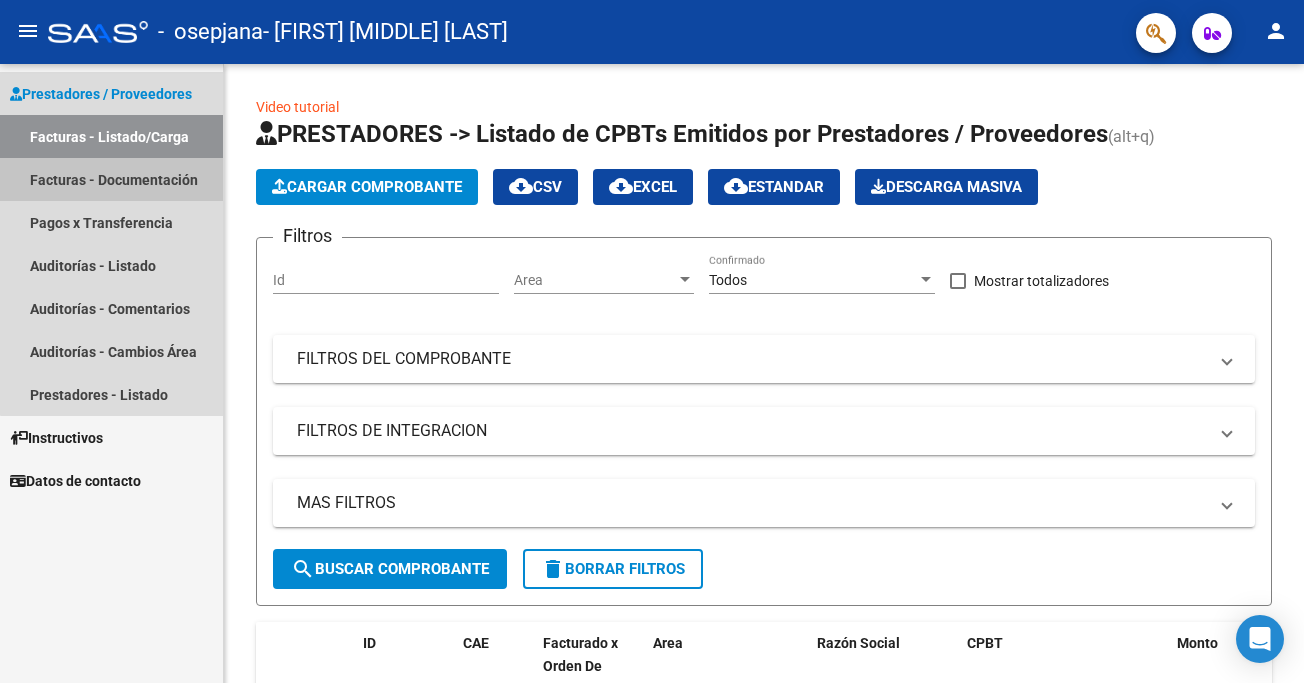 click on "Facturas - Documentación" at bounding box center [111, 179] 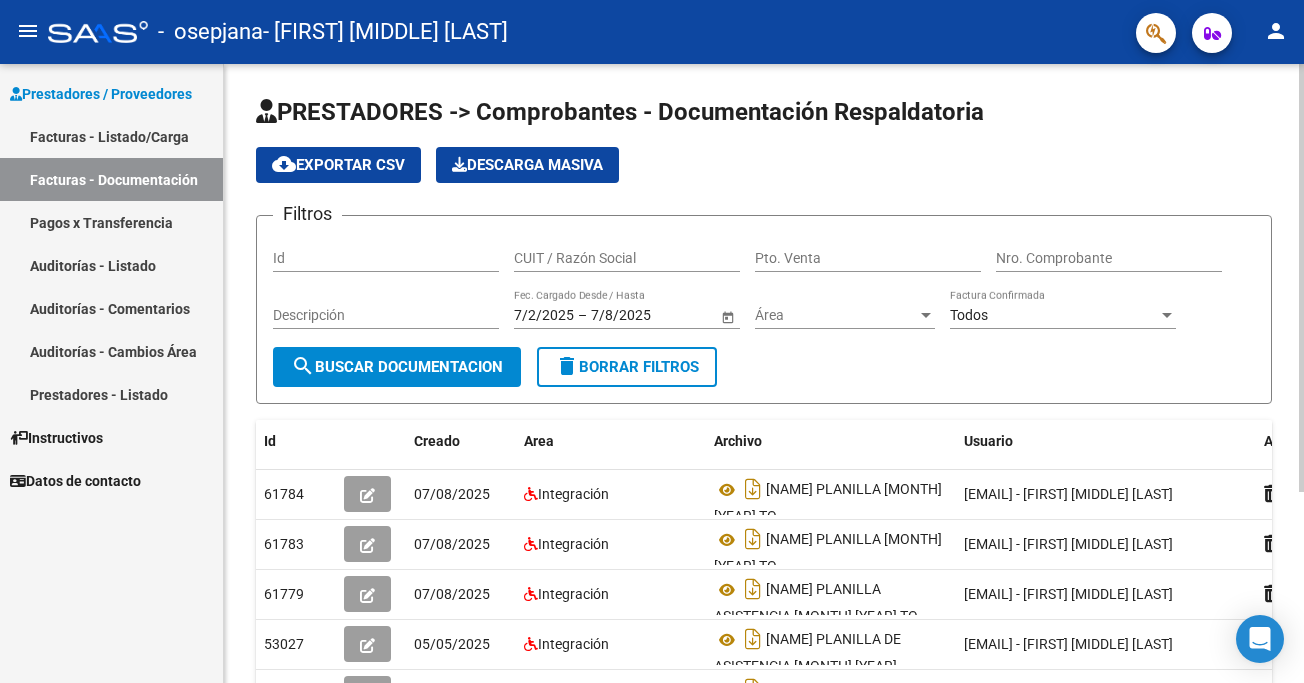 drag, startPoint x: 1298, startPoint y: 197, endPoint x: 1303, endPoint y: 267, distance: 70.178345 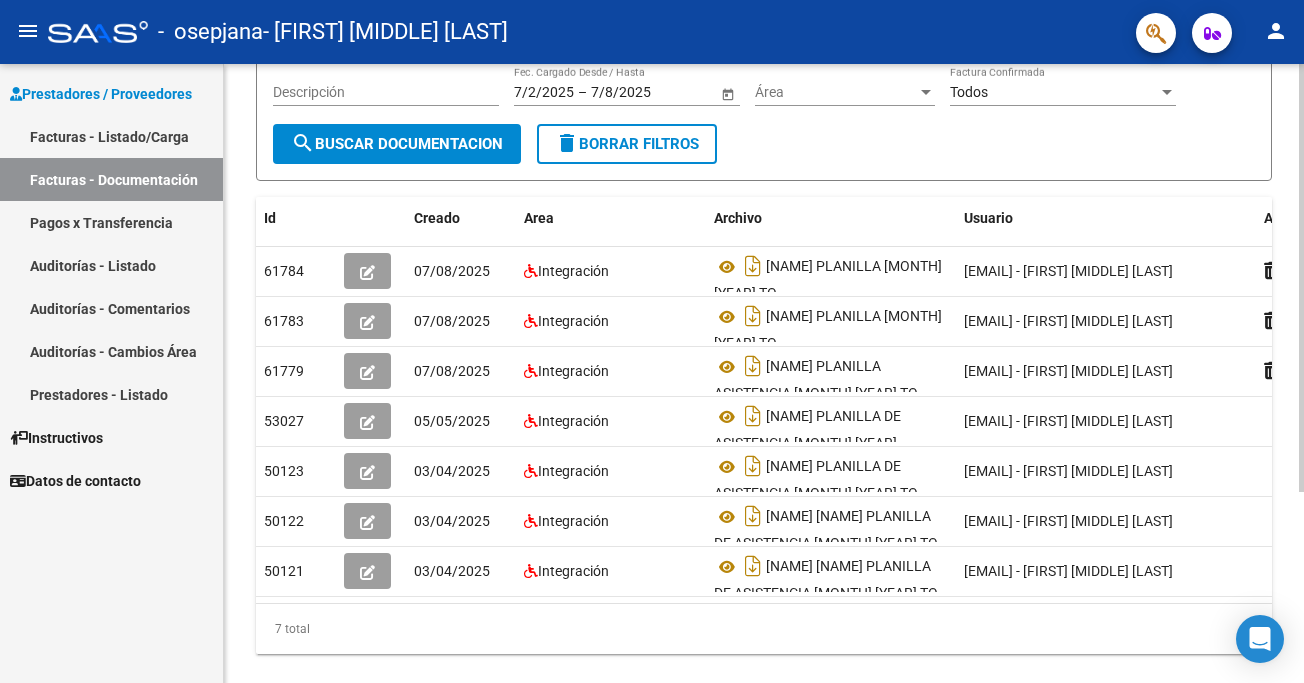 scroll, scrollTop: 263, scrollLeft: 0, axis: vertical 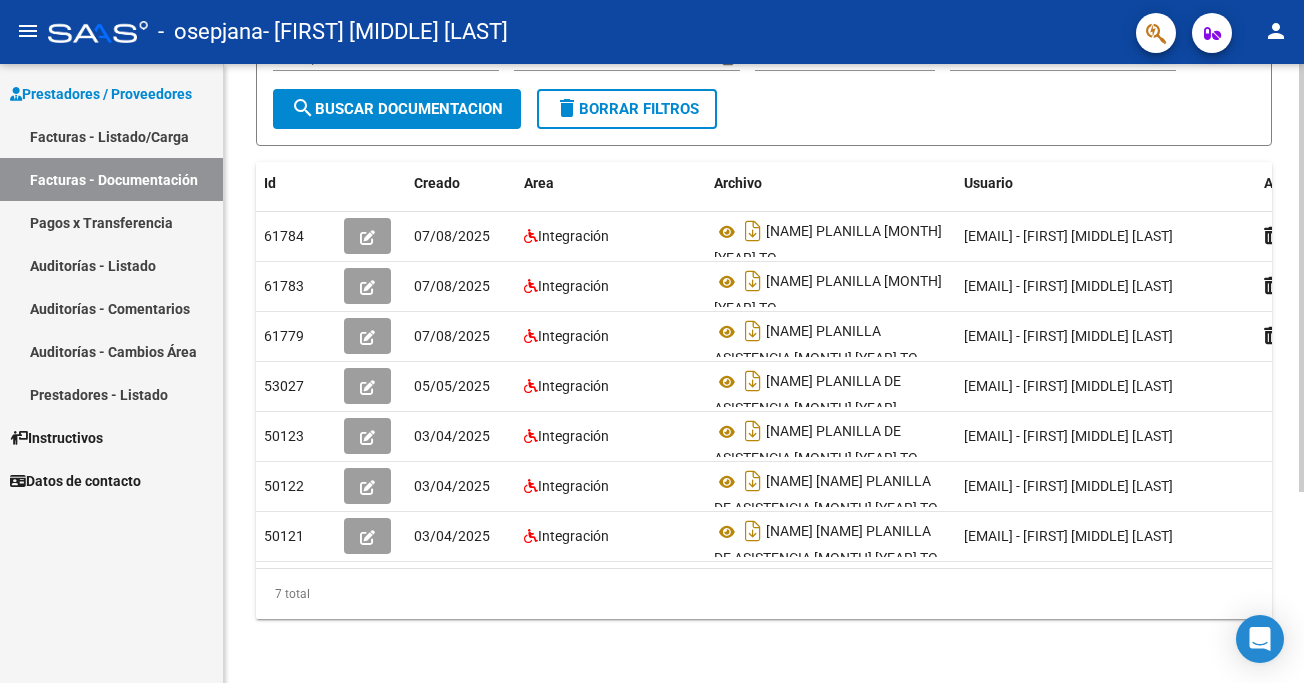 click on "PRESTADORES -> Comprobantes - Documentación Respaldatoria cloud_download  Exportar CSV   Descarga Masiva
Filtros Id CUIT / Razón Social Pto. Venta Nro. Comprobante Descripción 7/2/2025 7/2/2025 – 7/8/2025 7/8/2025 Fec. Cargado Desde / Hasta Área Área Todos Factura Confirmada search  Buscar Documentacion  delete  Borrar Filtros  Id Creado Area Archivo Usuario Acción 61784
07/08/2025 Integración [NAME] PLANILLA [MONTH] [YEAR] To  [EMAIL] - [FIRST] [MIDDLE] [LAST]  61783
07/08/2025 Integración [NAME] PLANILLA JUNIO [YEAR] To  [EMAIL] - [FIRST] [MIDDLE] [LAST]  61779
07/08/2025 Integración [NAME] PLANILLA ASISTENCIA [MONTH] [YEAR] To  [EMAIL] - [FIRST] [MIDDLE] [LAST]  53027
05/05/2025 Integración [NAME] PLANILLA DE ASISTENCIA [MONTH] [YEAR]  [EMAIL] - [FIRST] [MIDDLE] [LAST]  50123
03/04/2025 Integración [NAME] PLANILLA DE ASISTENCIA [MONTH] [YEAR] To  [EMAIL] - [FIRST] [MIDDLE] [LAST]  50122
03/04/2025 Integración 50121" 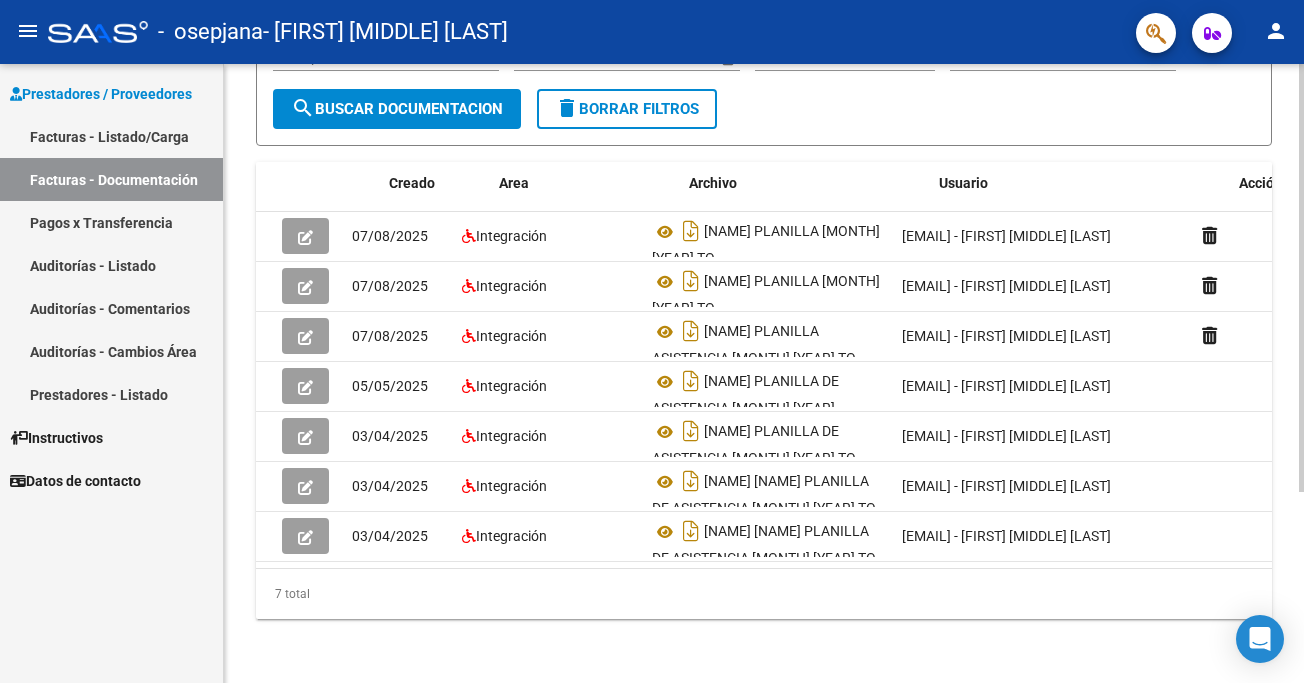 scroll, scrollTop: 0, scrollLeft: 0, axis: both 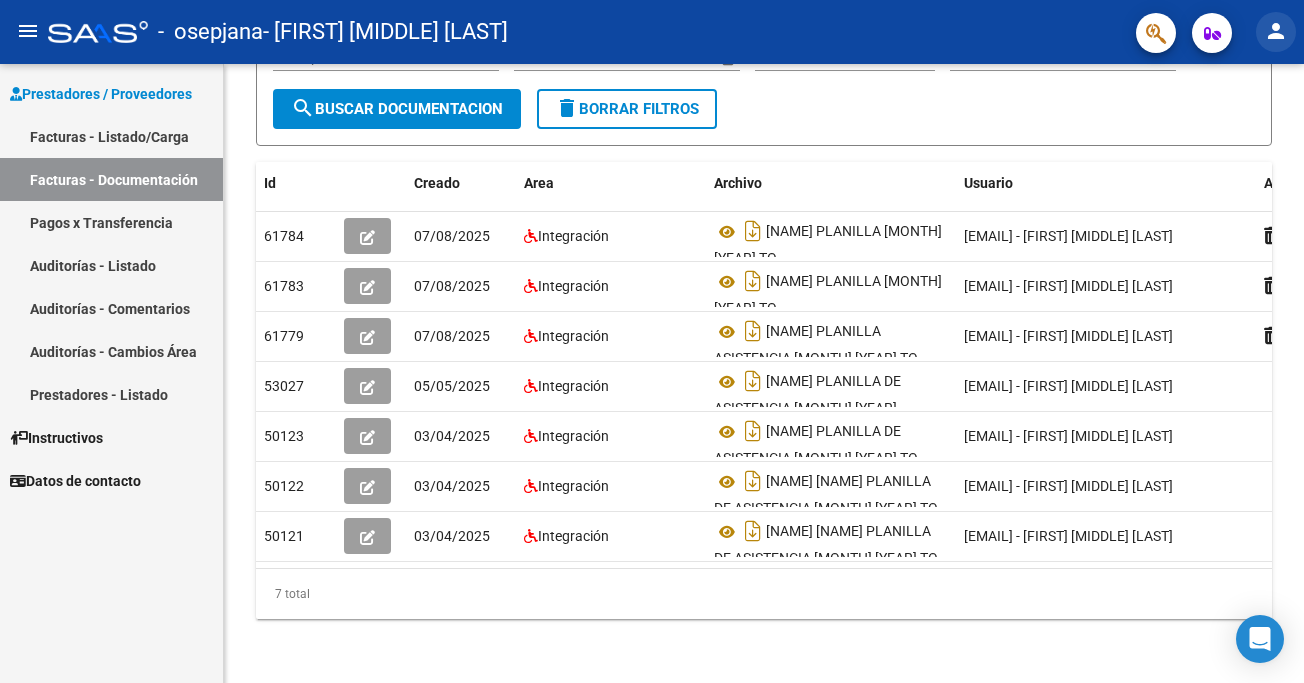 click on "person" 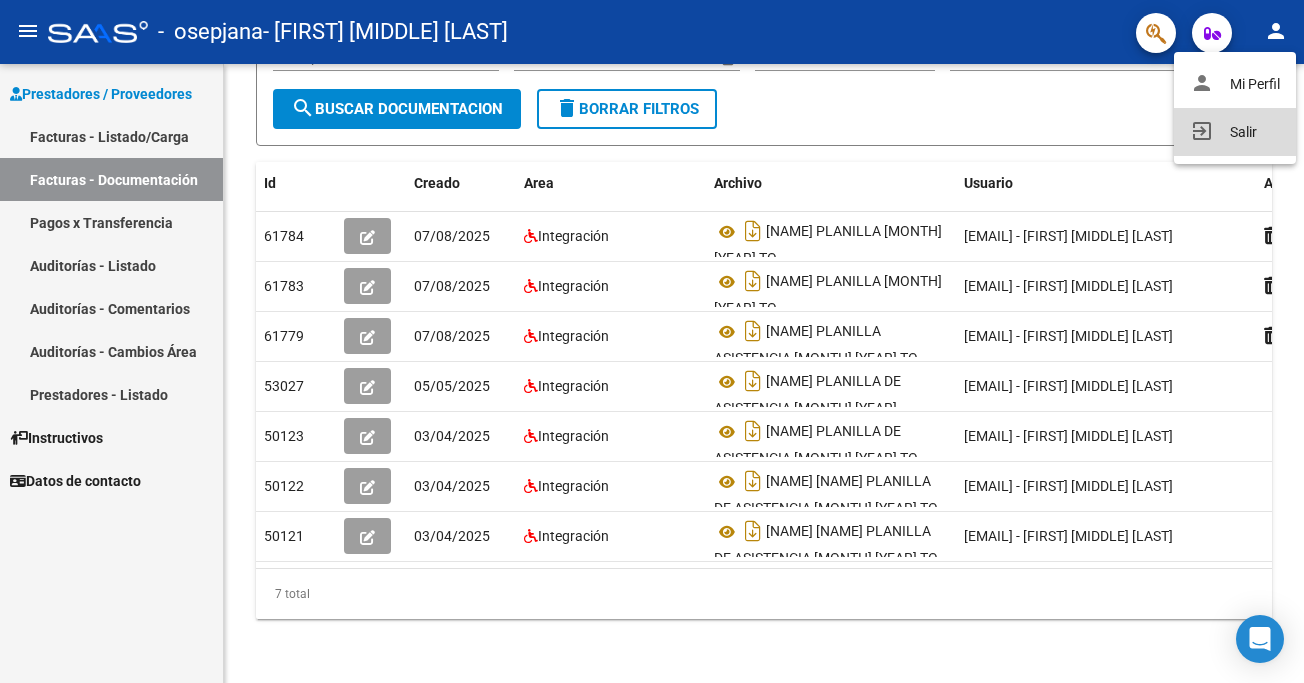 click on "exit_to_app  Salir" at bounding box center [1235, 132] 